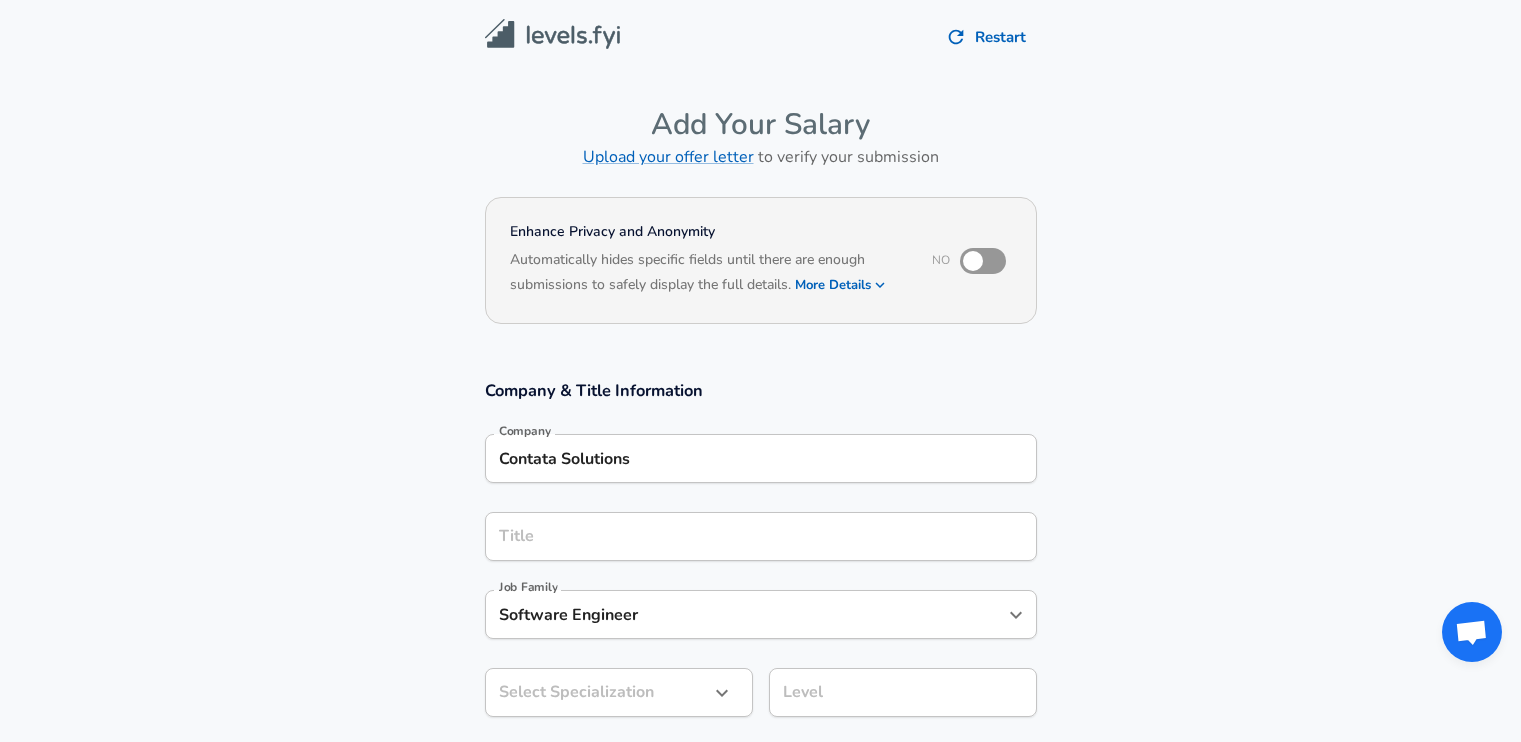 scroll, scrollTop: 0, scrollLeft: 0, axis: both 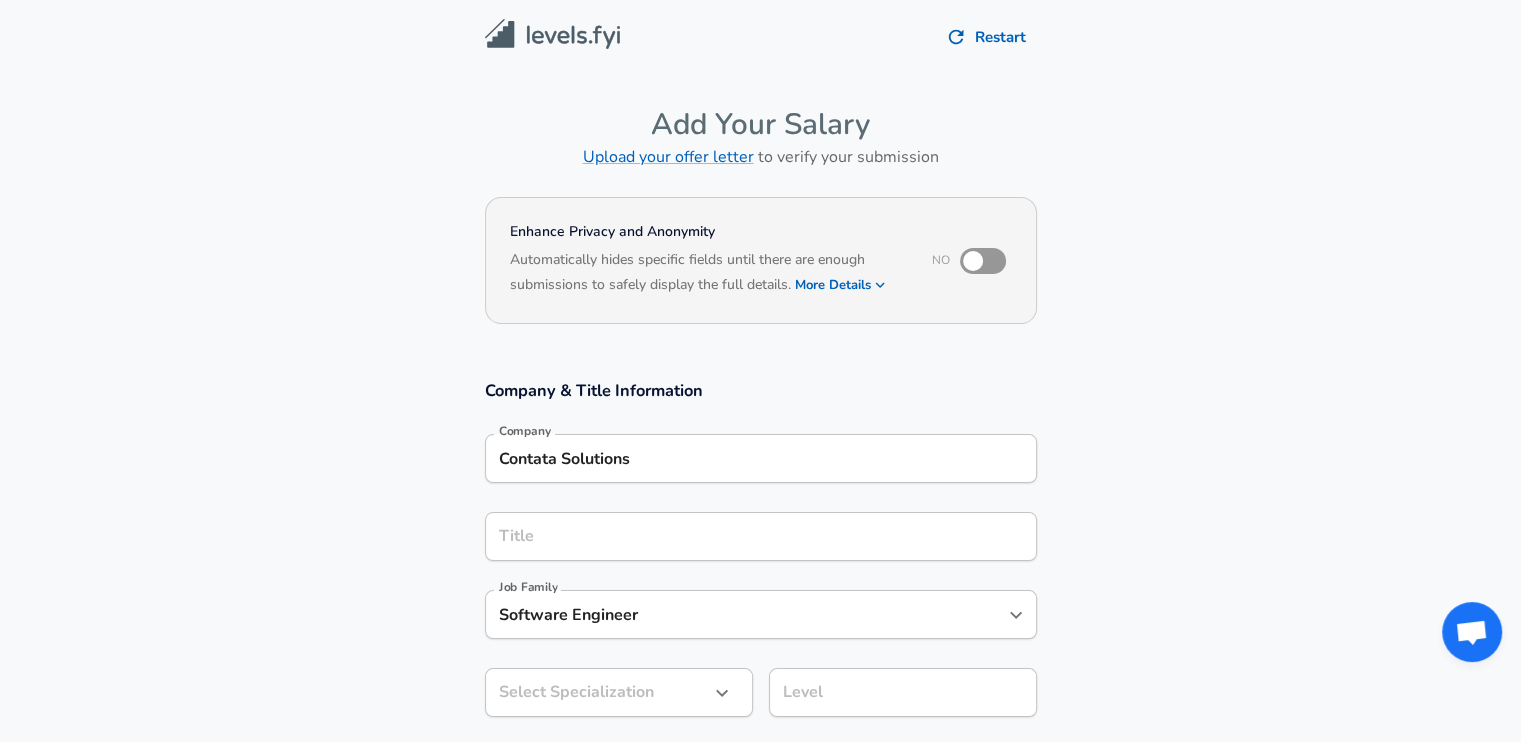 click on "Contata Solutions Company" at bounding box center [761, 458] 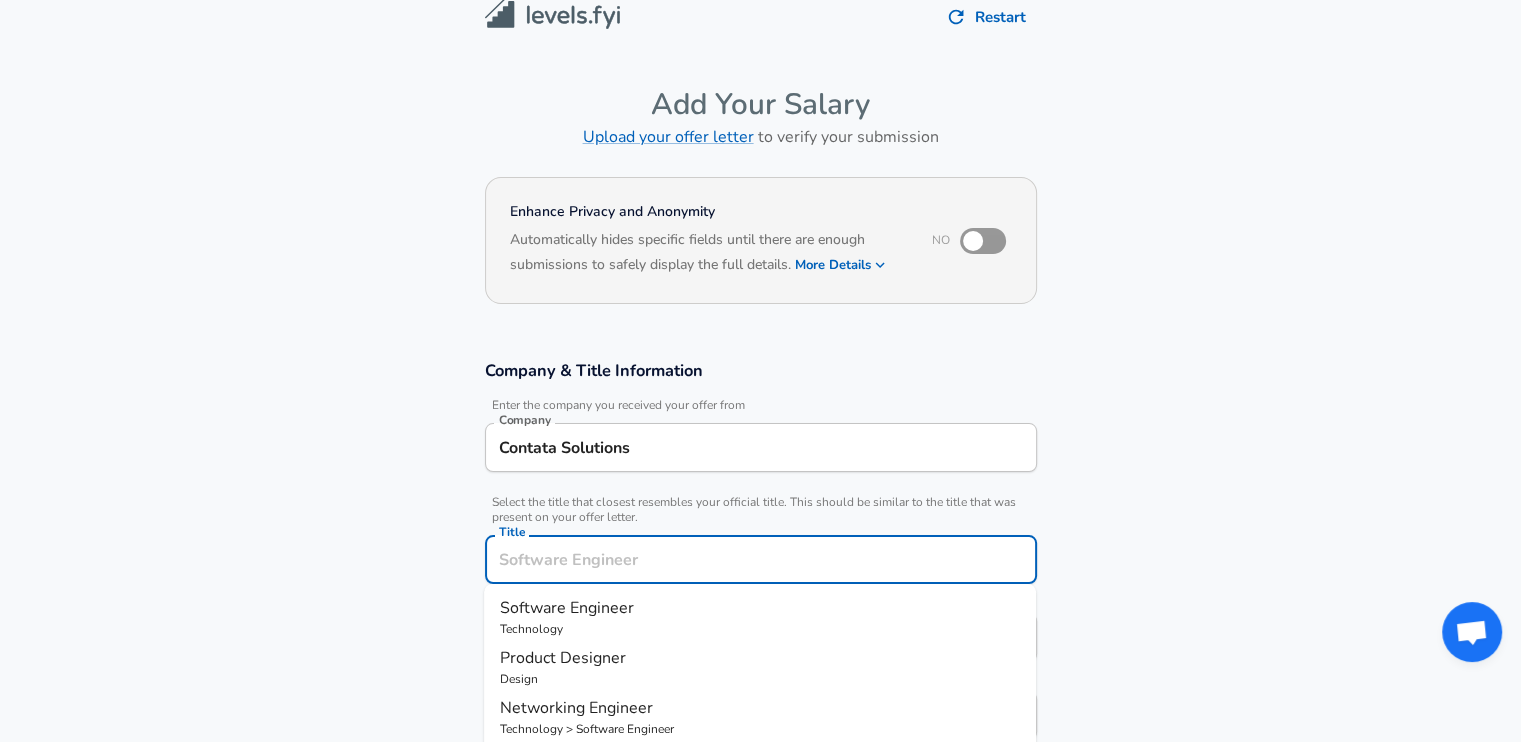 scroll, scrollTop: 60, scrollLeft: 0, axis: vertical 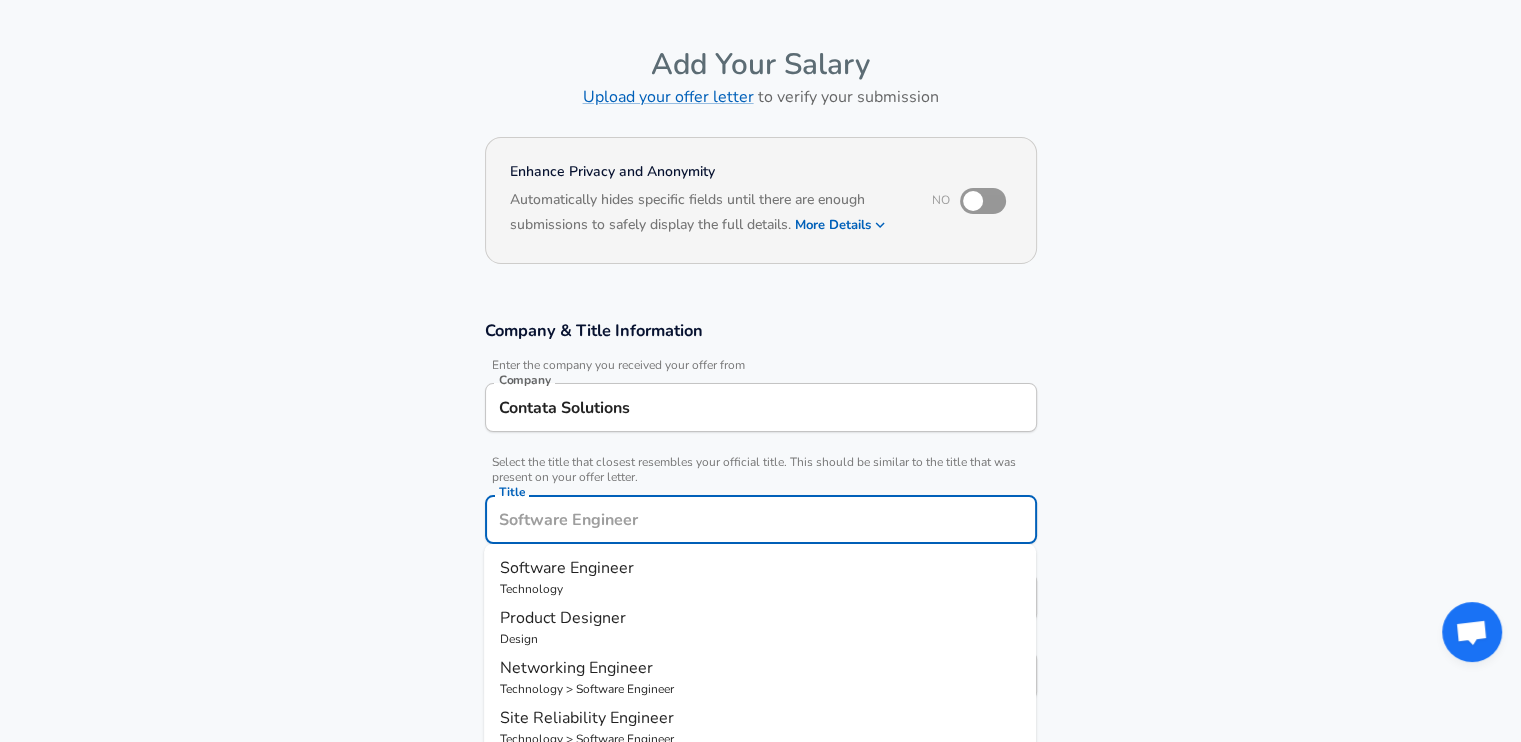 click on "Title" at bounding box center (761, 519) 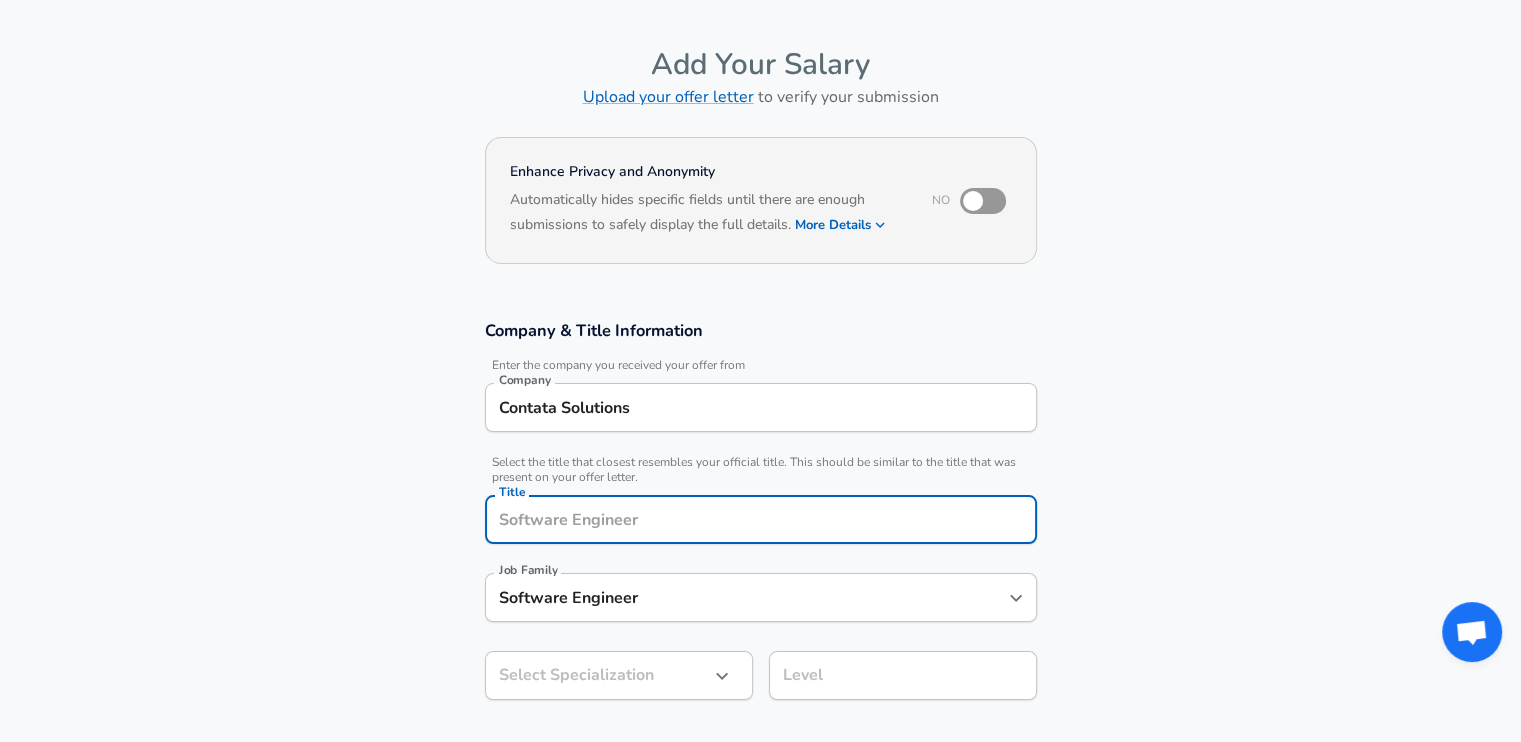 click on "Title" at bounding box center (761, 519) 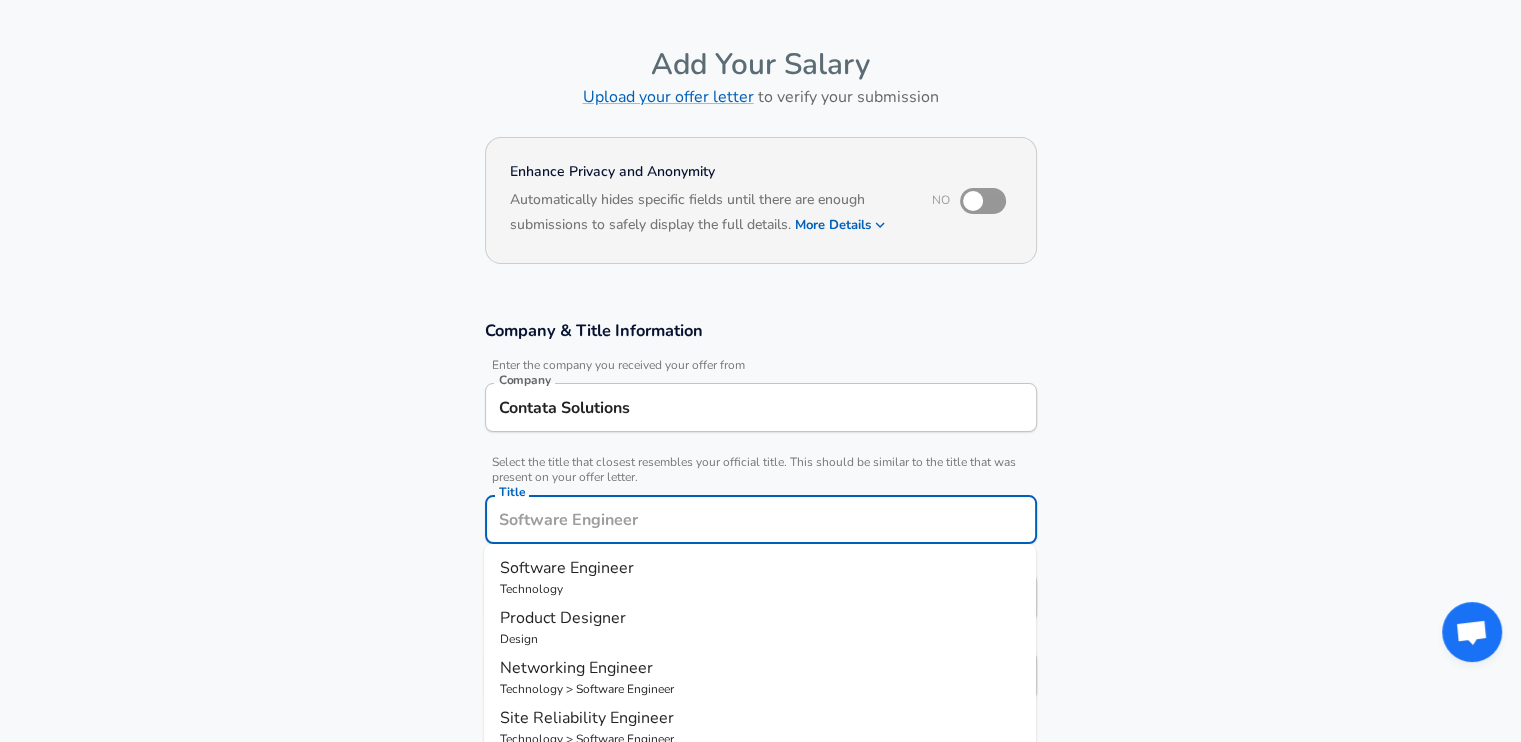 click on "Software Engineer" at bounding box center (567, 568) 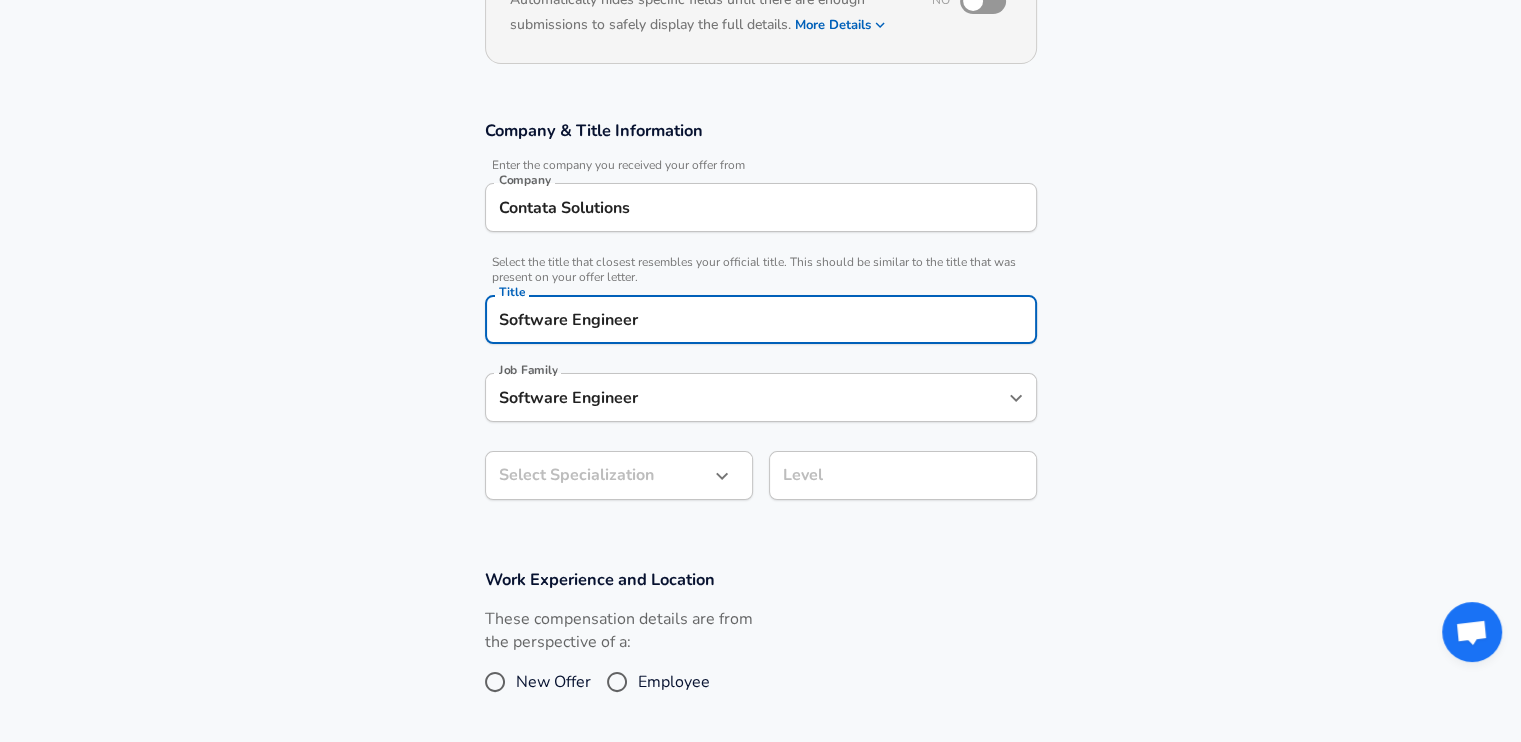 click on "Restart Add Your Salary Upload your offer letter   to verify your submission Enhance Privacy and Anonymity No Automatically hides specific fields until there are enough submissions to safely display the full details.   More Details Based on your submission and the data points that we have already collected, we will automatically hide and anonymize specific fields if there aren't enough data points to remain sufficiently anonymous. Company & Title Information   Enter the company you received your offer from Company Contata Solutions Company   Select the title that closest resembles your official title. This should be similar to the title that was present on your offer letter. Title Software Engineer Title Job Family Software Engineer Job Family Select Specialization ​ Select Specialization Level Level Work Experience and Location These compensation details are from the perspective of a: New Offer Employee Submit Salary By continuing, you are agreeing to [DOMAIN_NAME][PERSON_NAME]'s   Terms of Use   and   Privacy Policy ." at bounding box center [760, 111] 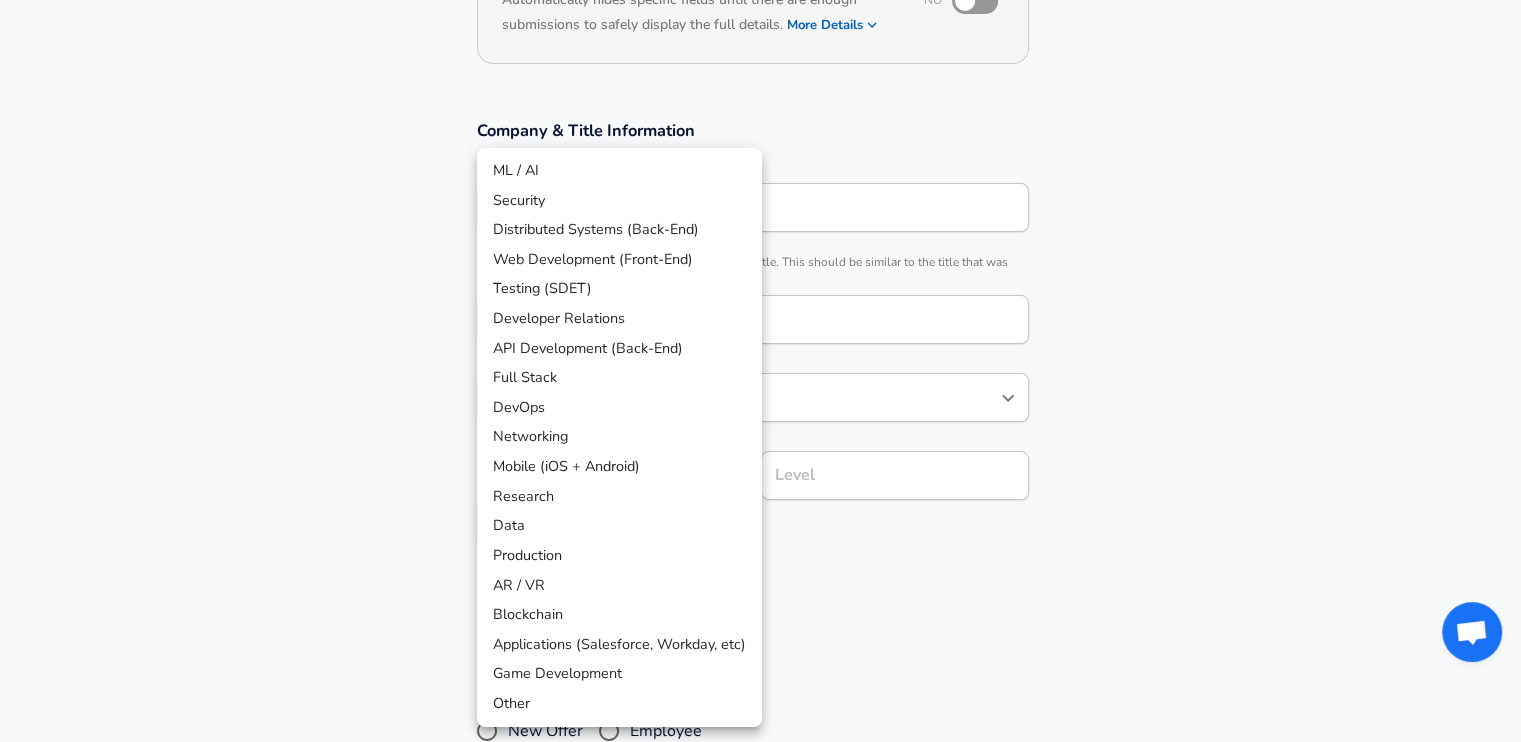 scroll, scrollTop: 320, scrollLeft: 0, axis: vertical 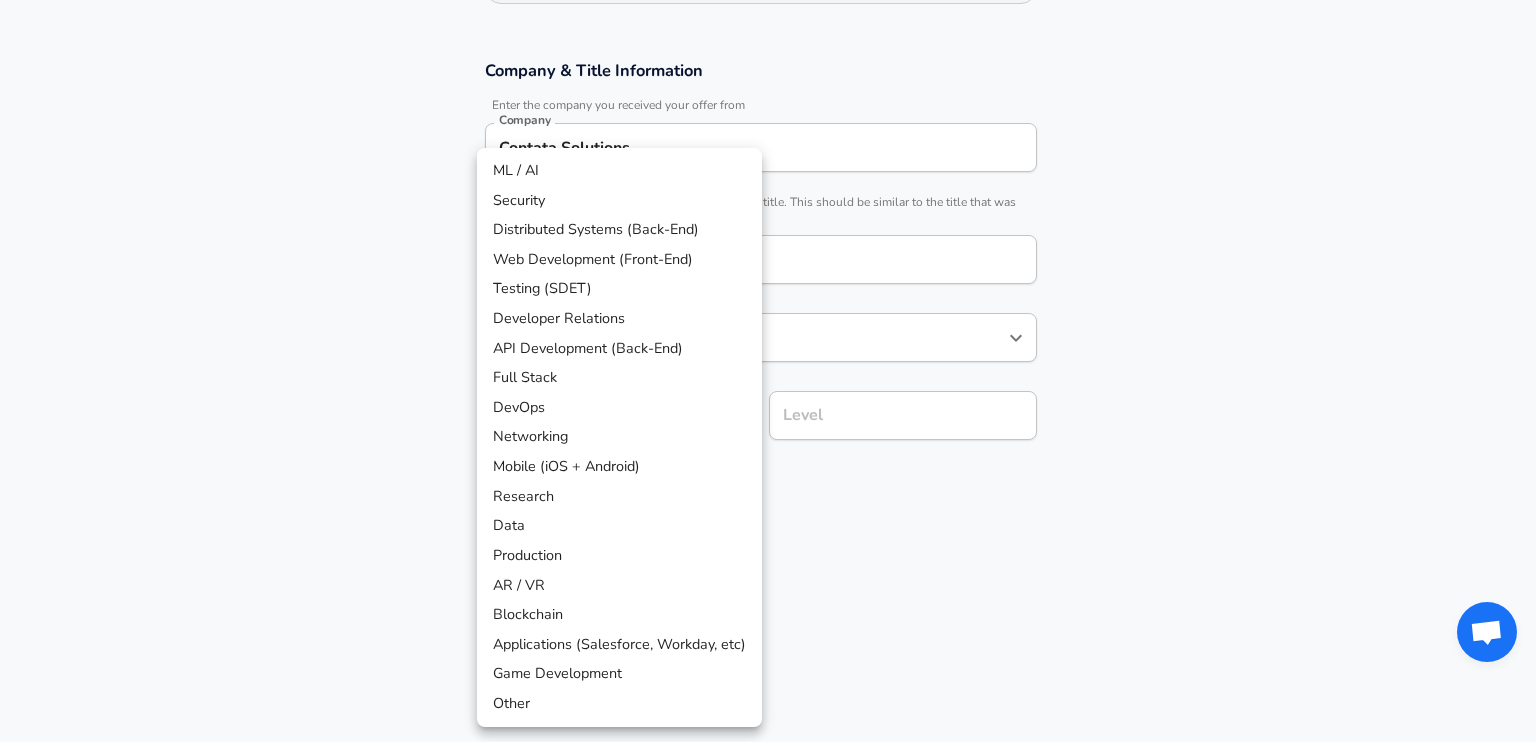 drag, startPoint x: 979, startPoint y: 542, endPoint x: 960, endPoint y: 479, distance: 65.802734 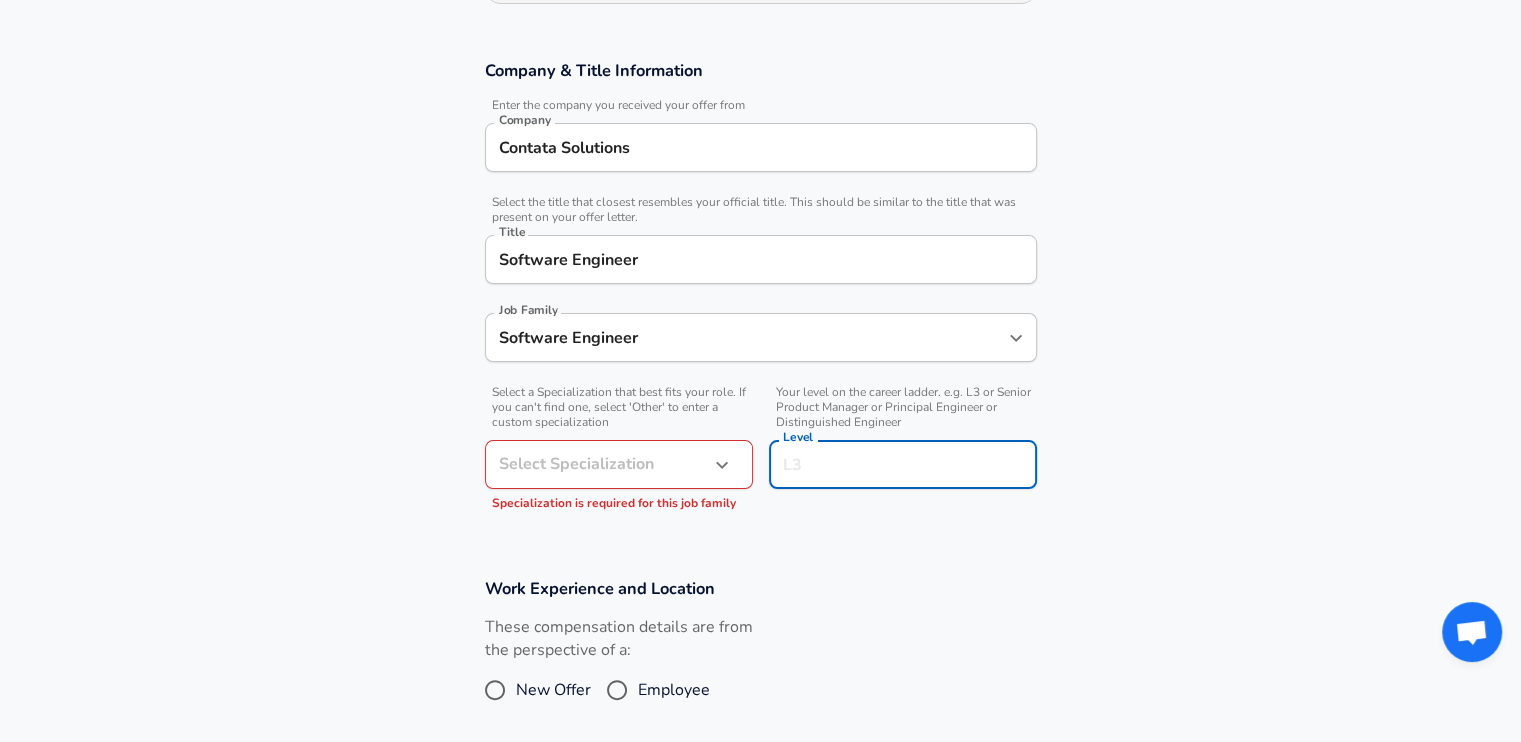 scroll, scrollTop: 360, scrollLeft: 0, axis: vertical 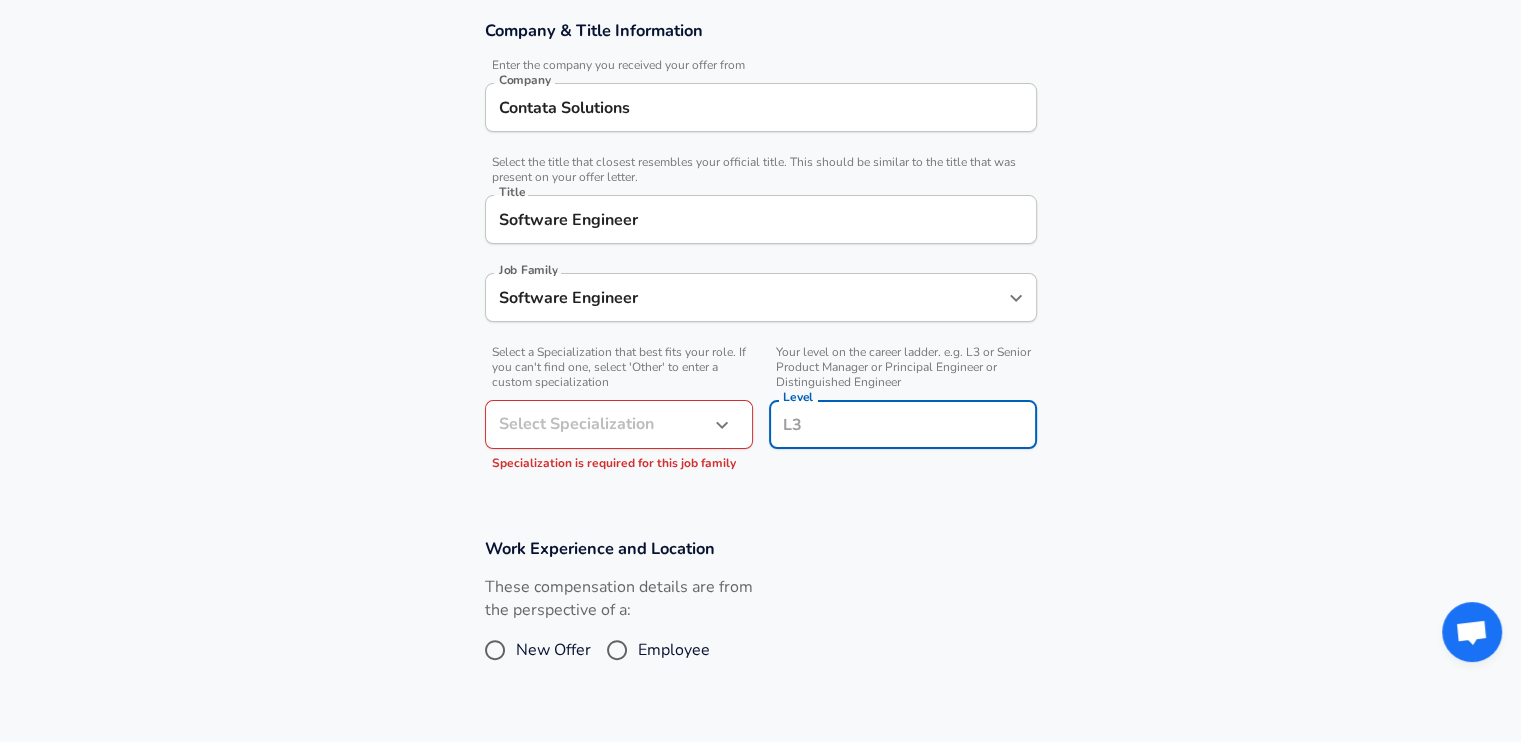 click on "Level" at bounding box center [903, 424] 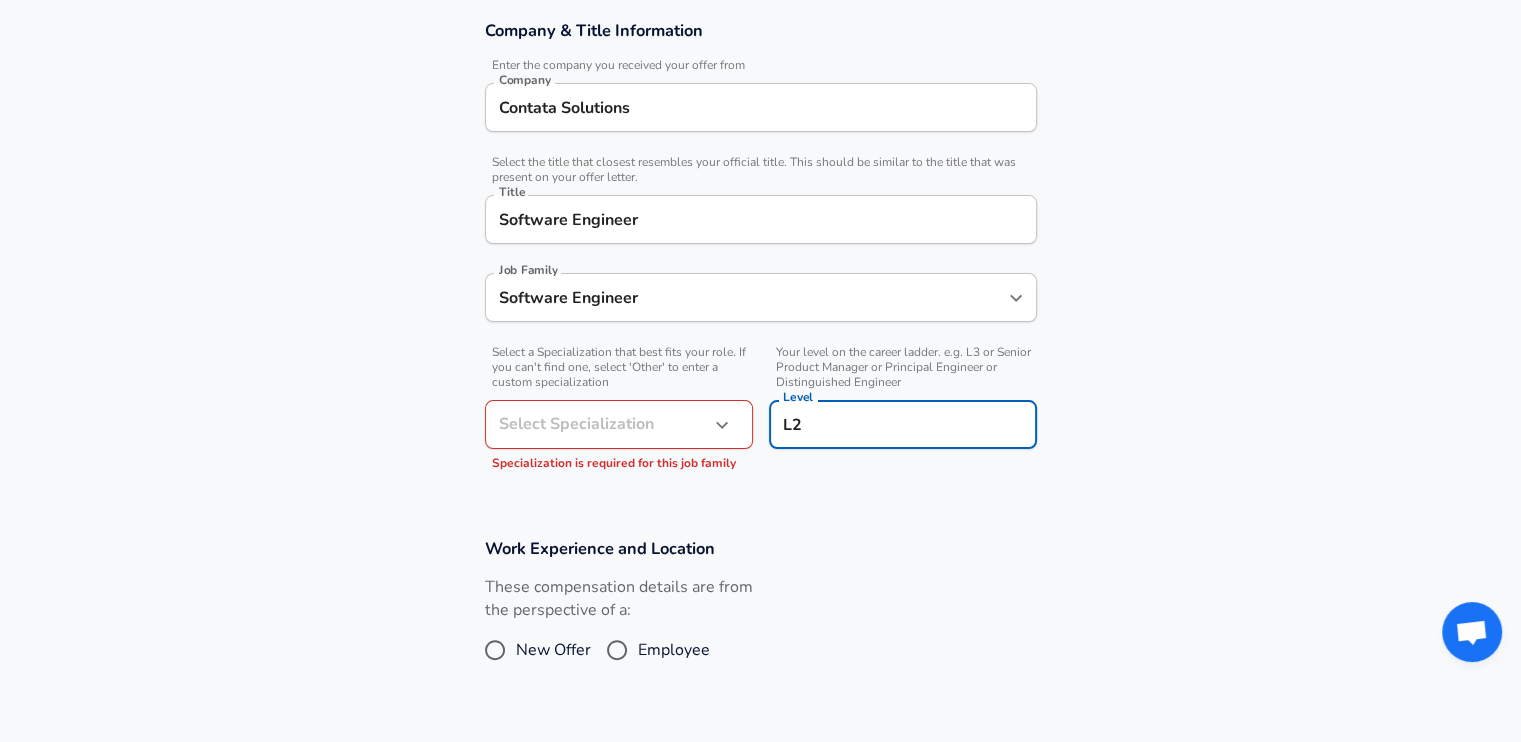 type on "L2" 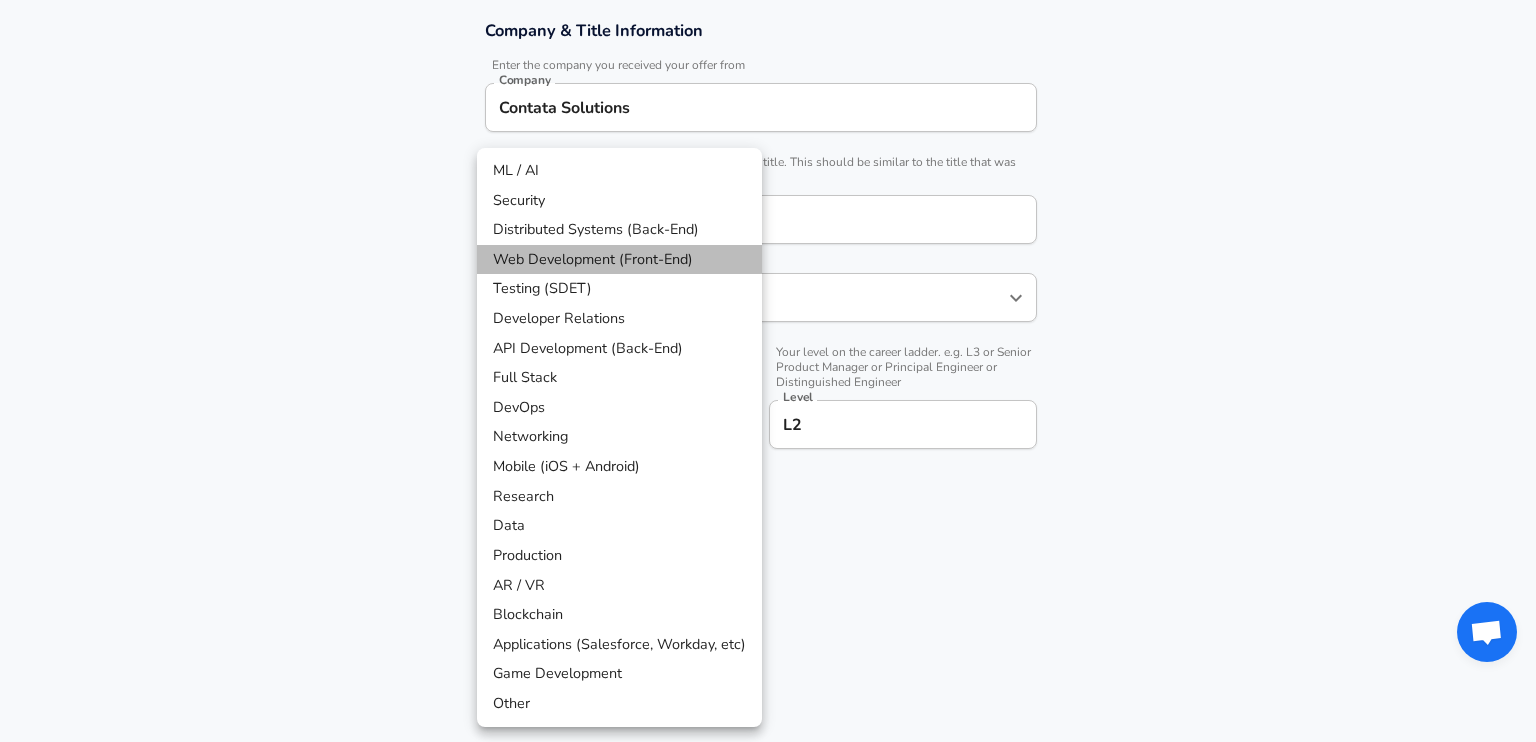 click on "Web Development (Front-End)" at bounding box center [619, 260] 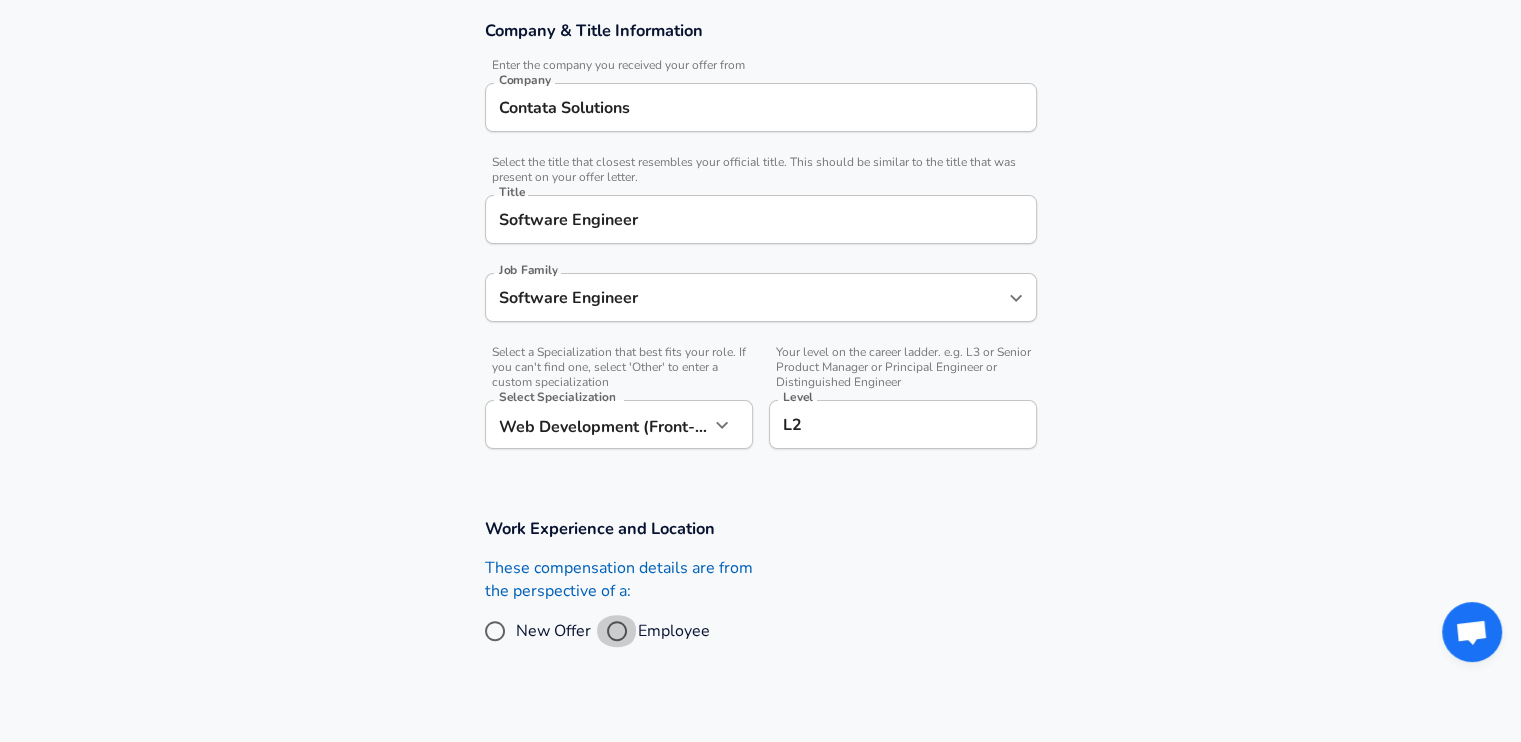 click on "Employee" at bounding box center (617, 631) 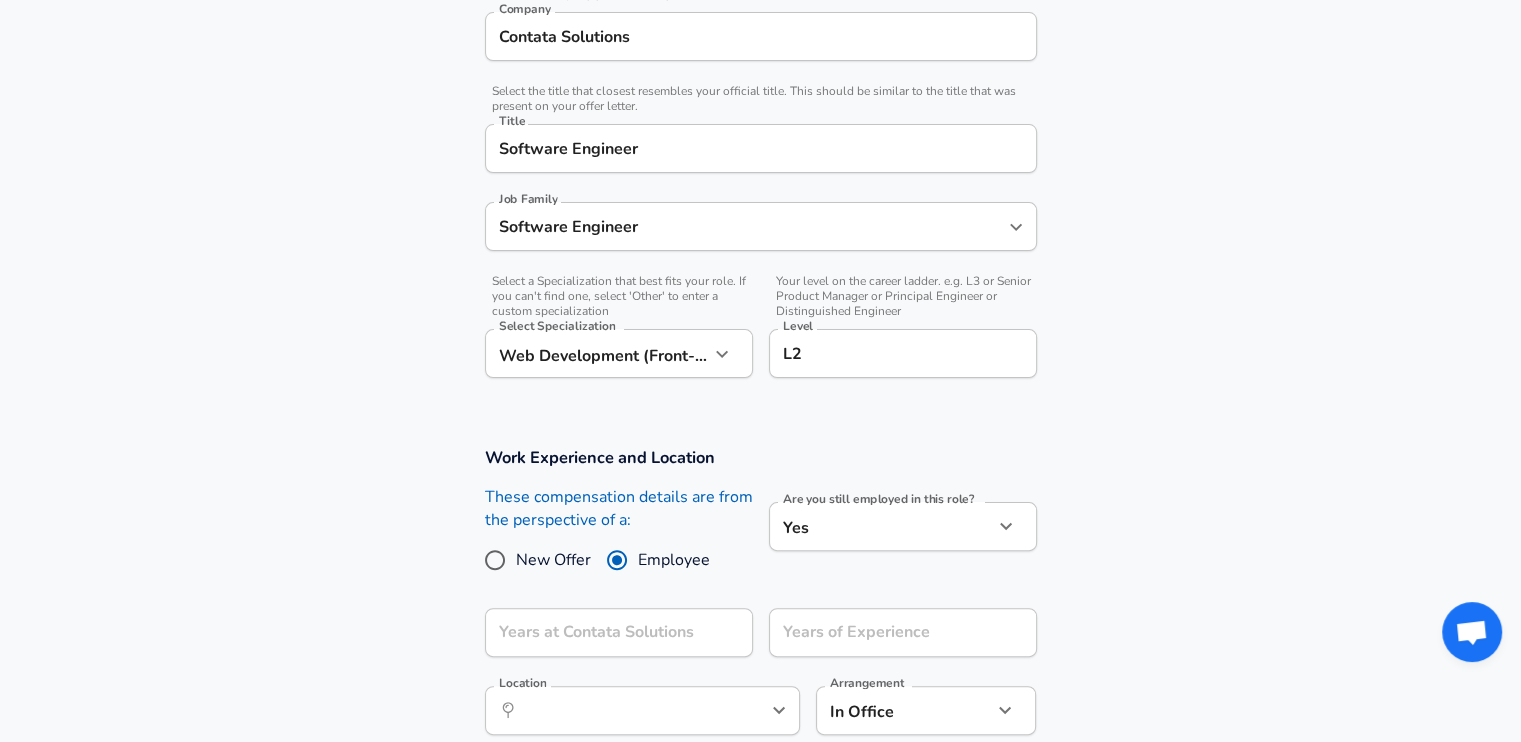 scroll, scrollTop: 600, scrollLeft: 0, axis: vertical 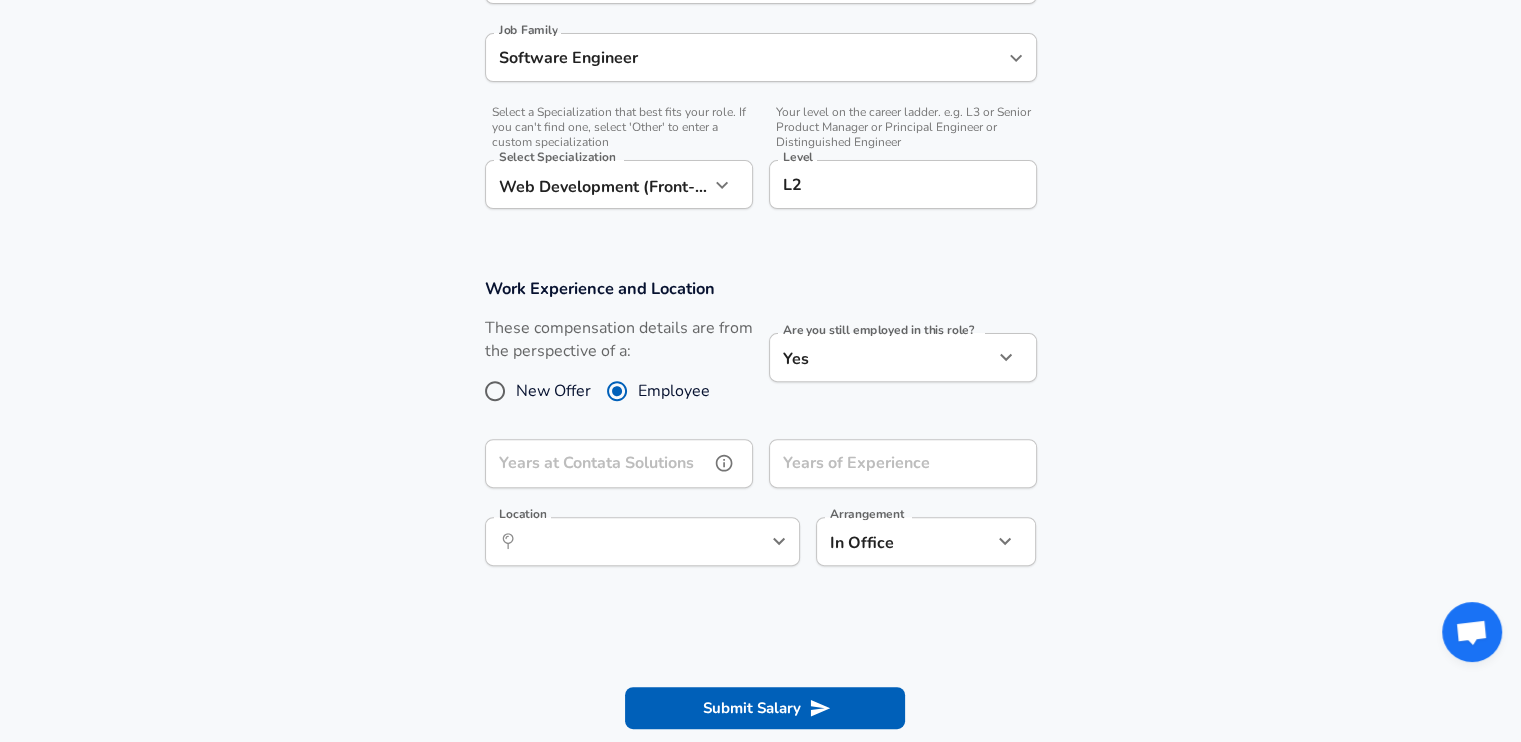 click on "Years at Contata Solutions" at bounding box center [597, 463] 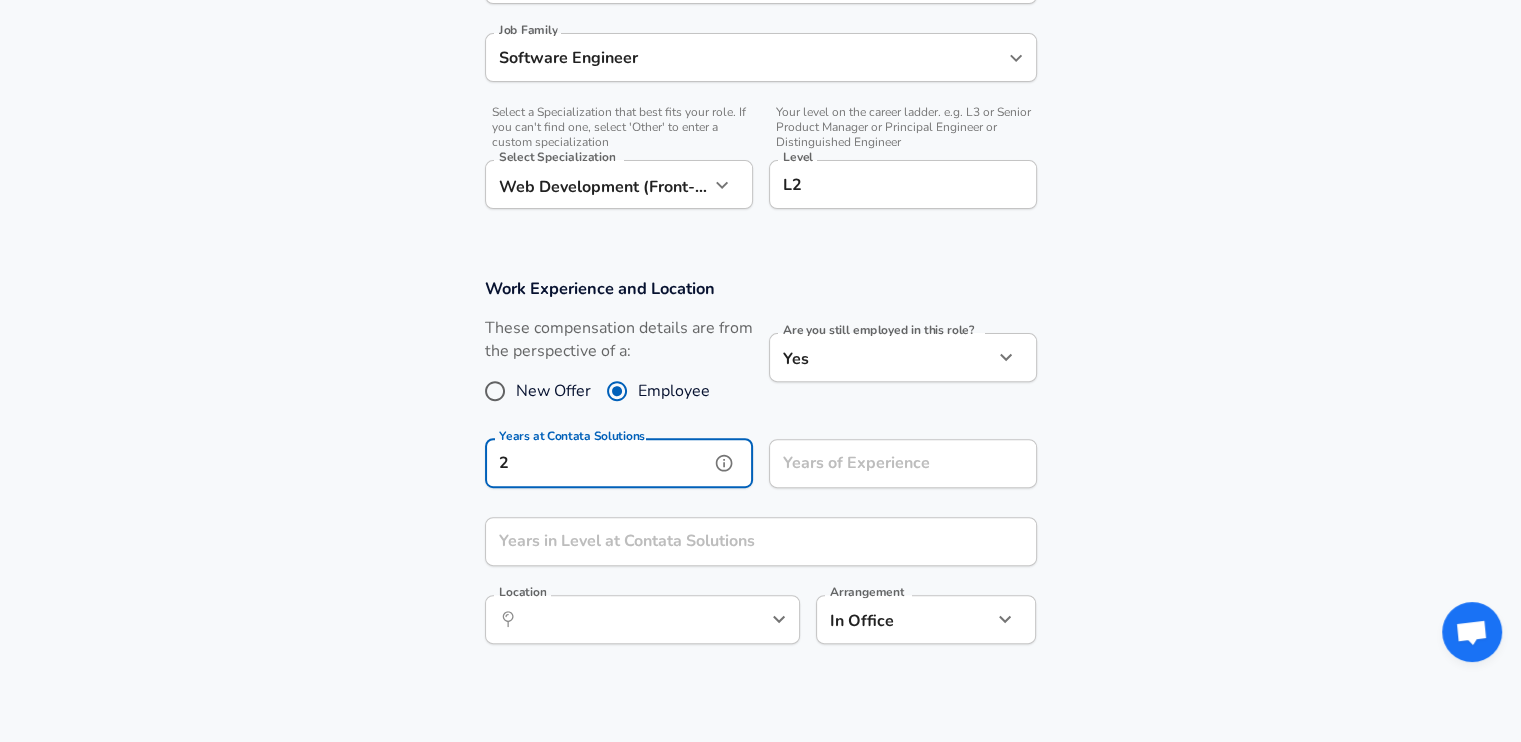 type on "2" 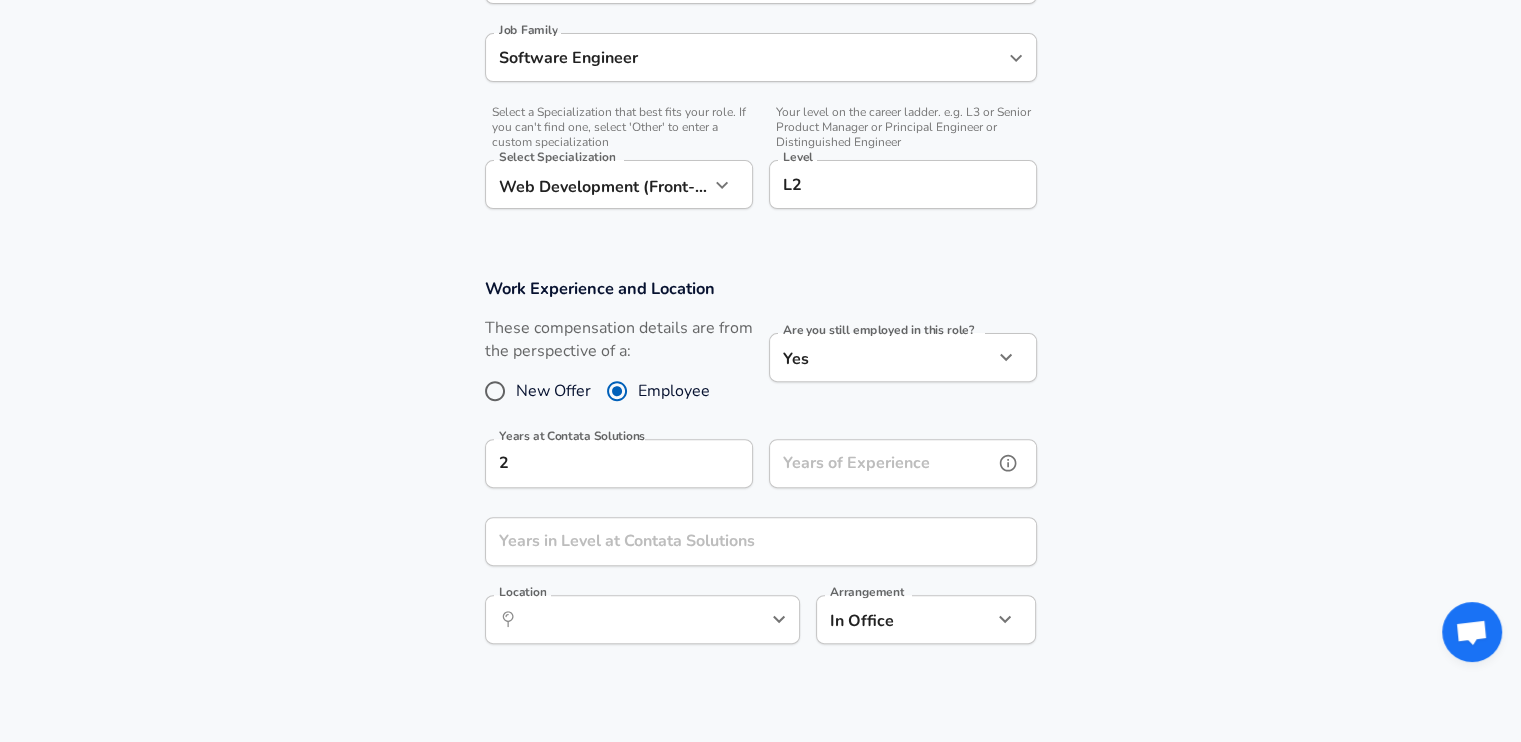 click on "Years of Experience Years of Experience" at bounding box center [903, 466] 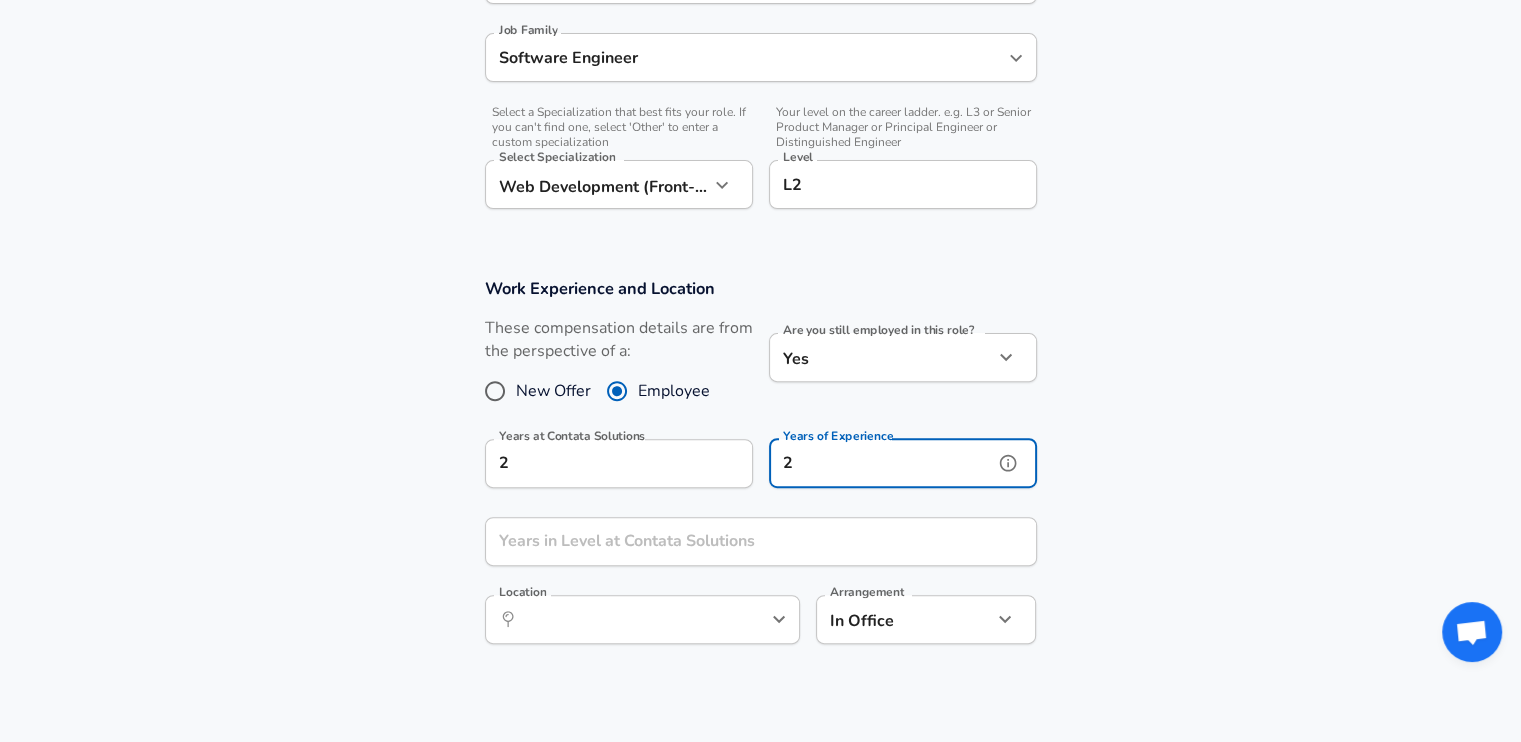 type on "2" 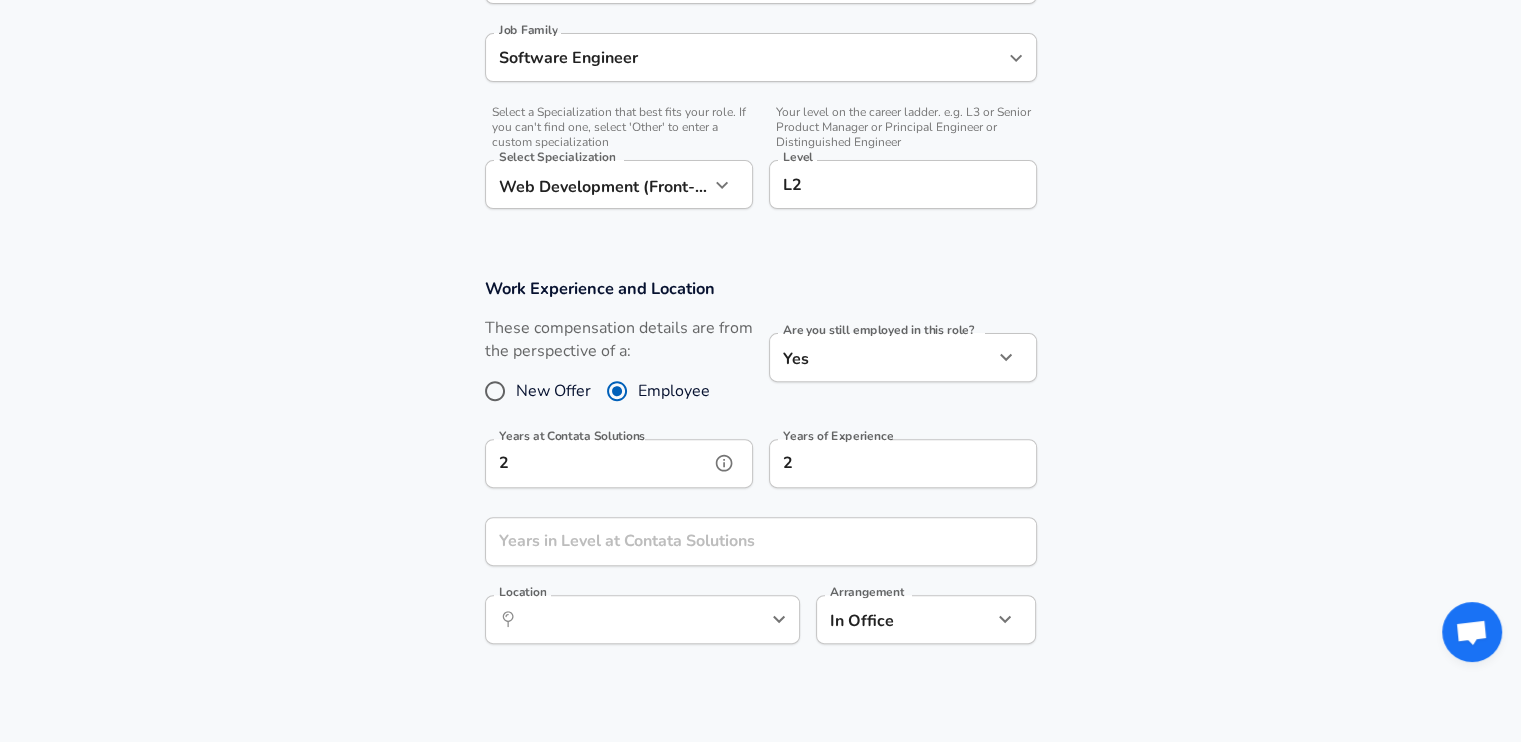 click on "2" at bounding box center (597, 463) 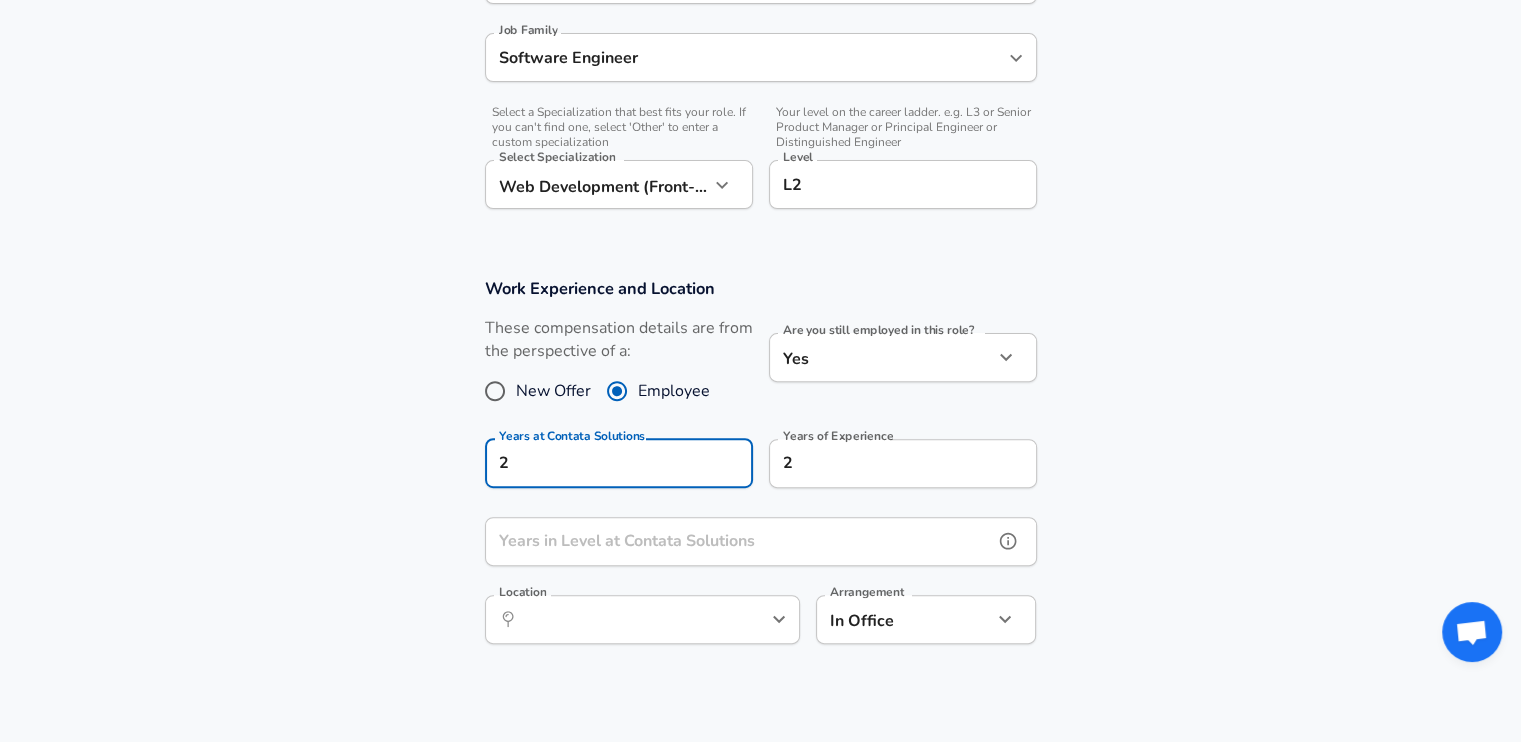 click on "Years in Level at Contata Solutions" at bounding box center [739, 541] 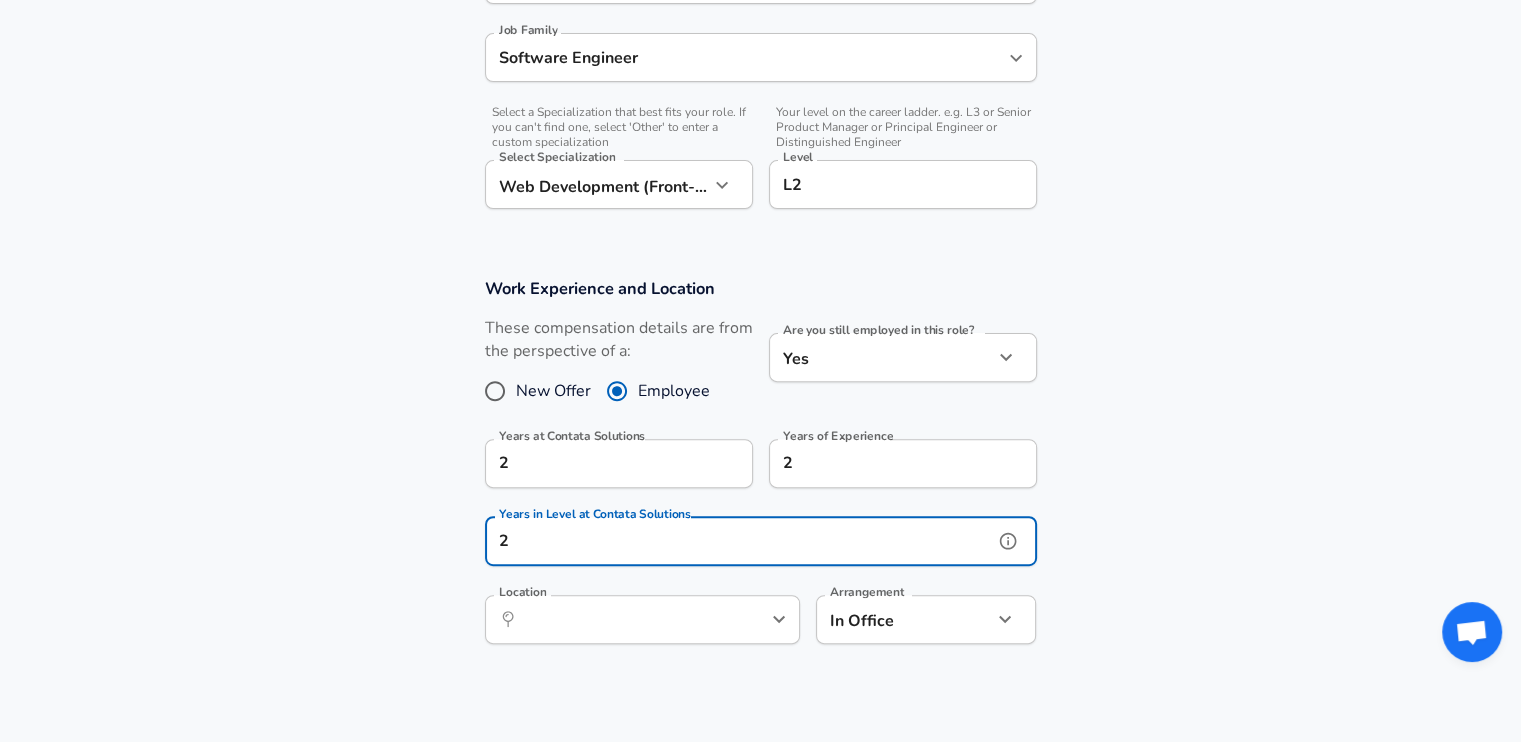 scroll, scrollTop: 0, scrollLeft: 0, axis: both 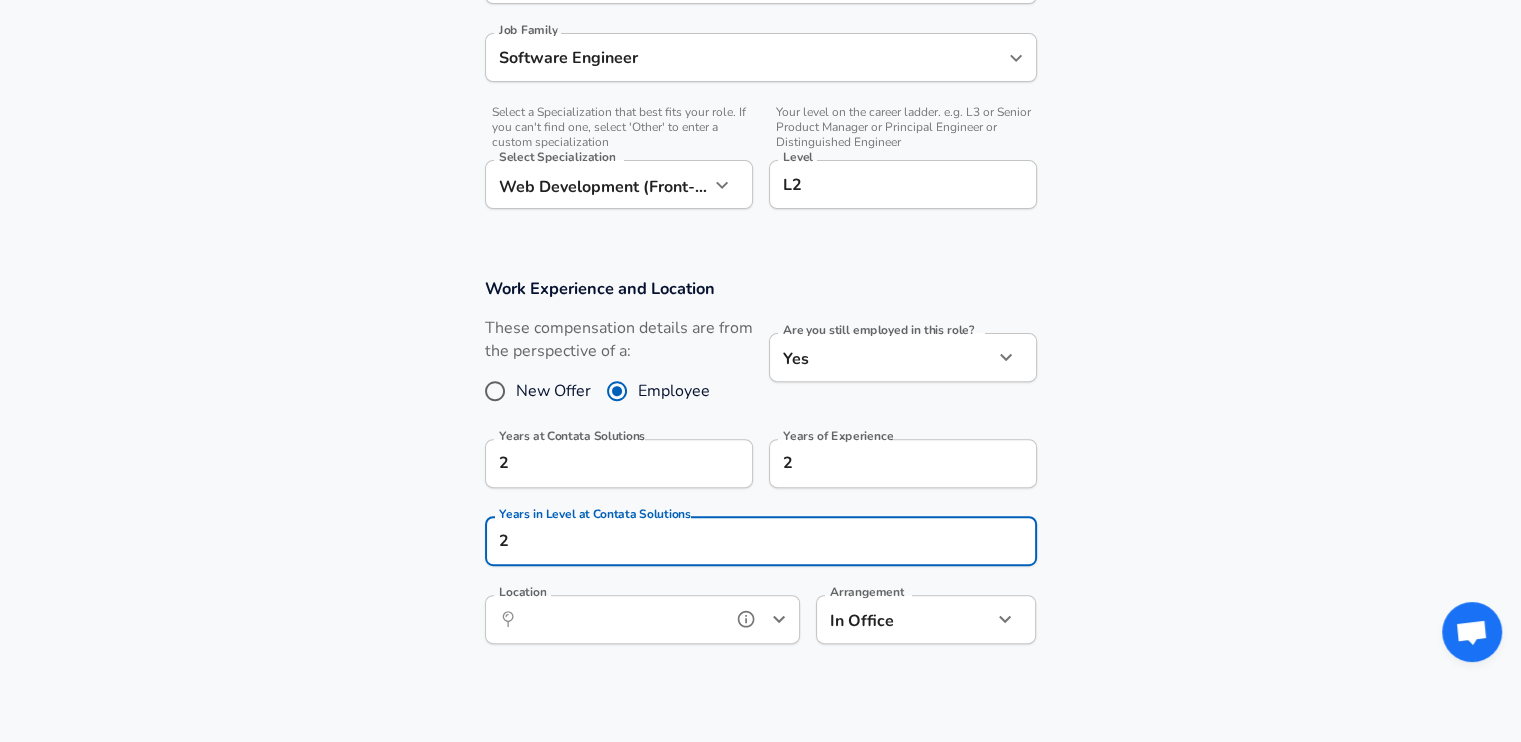 click on "Location" at bounding box center [620, 619] 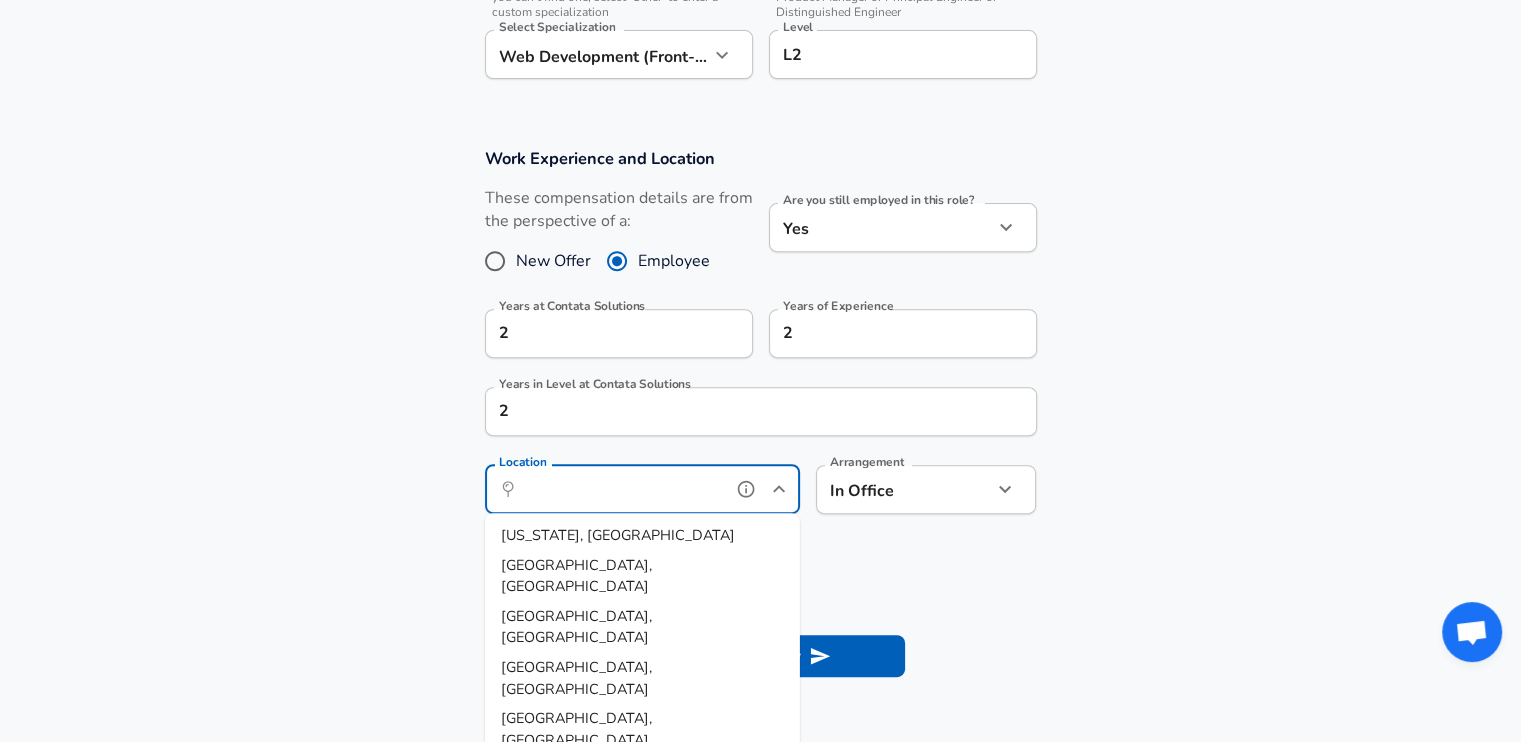 scroll, scrollTop: 900, scrollLeft: 0, axis: vertical 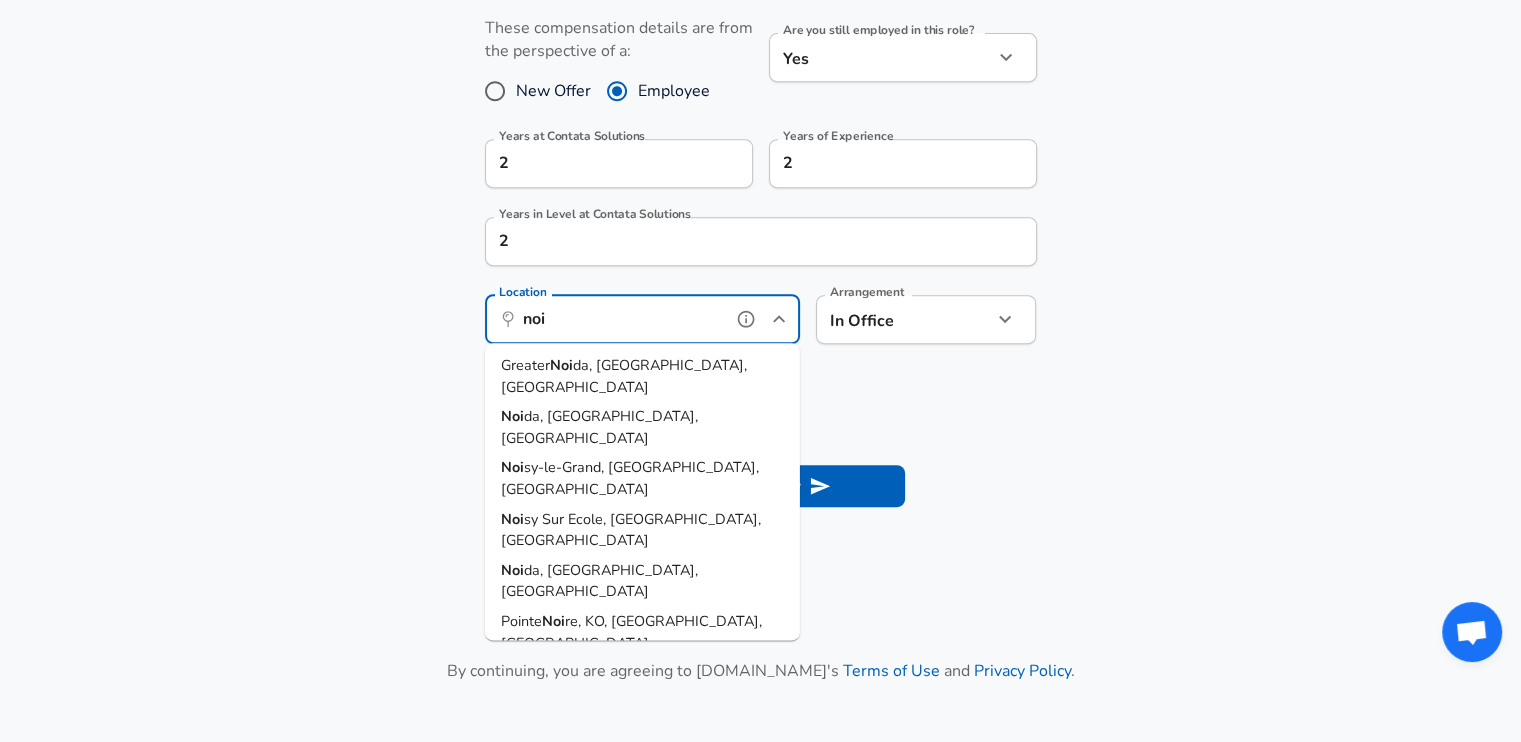 click on "Noi da, [GEOGRAPHIC_DATA], [GEOGRAPHIC_DATA]" at bounding box center [642, 427] 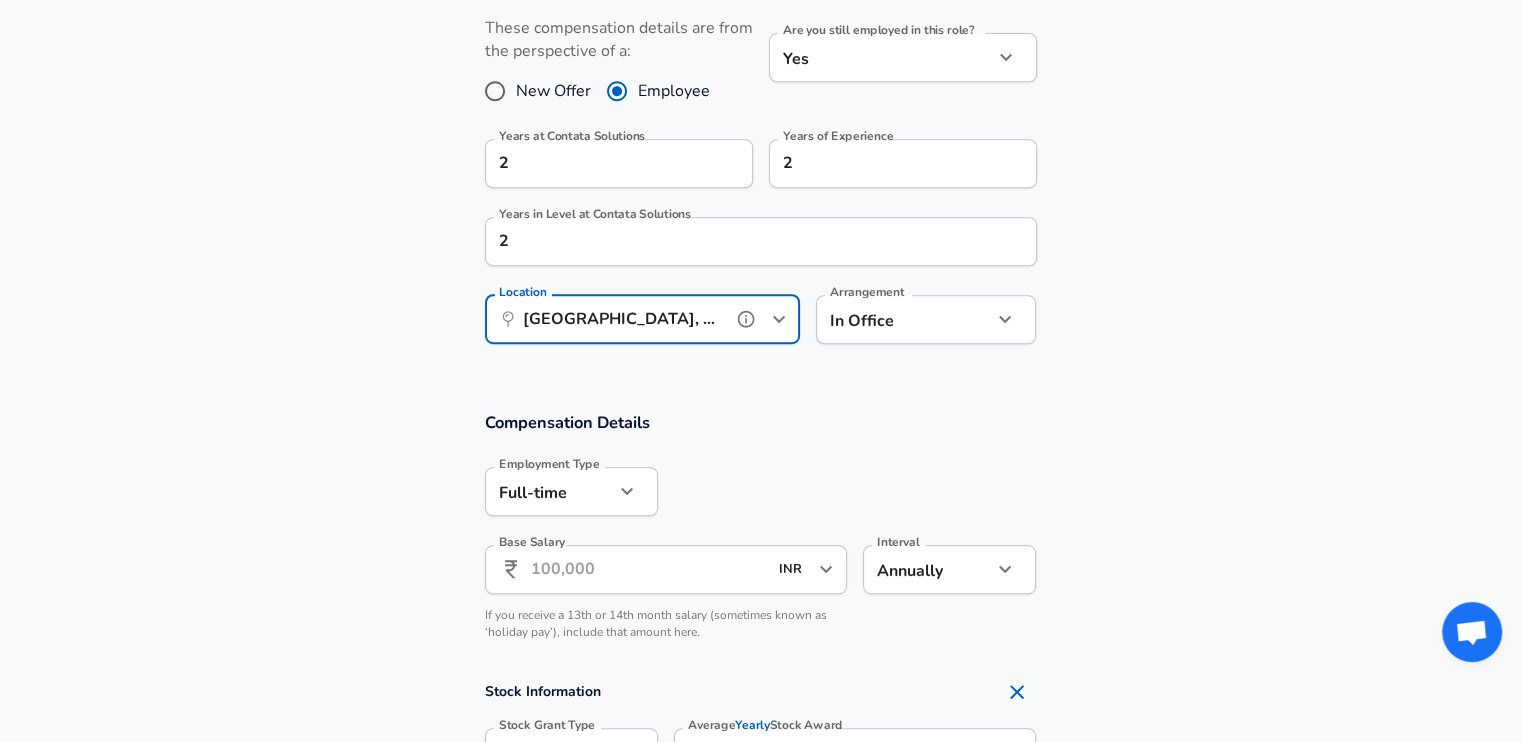 type on "[GEOGRAPHIC_DATA], [GEOGRAPHIC_DATA], [GEOGRAPHIC_DATA]" 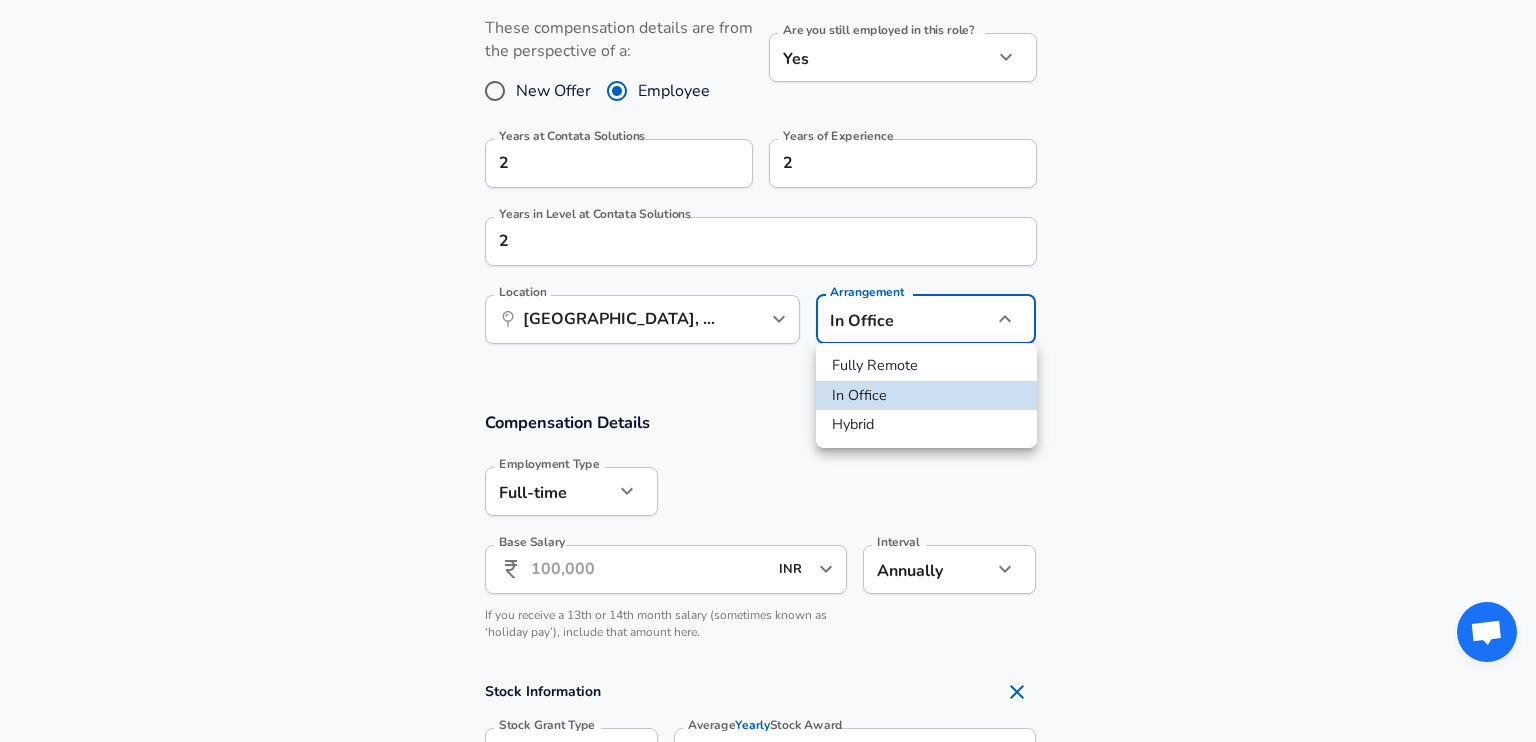 click on "Restart Add Your Salary Upload your offer letter   to verify your submission Enhance Privacy and Anonymity No Automatically hides specific fields until there are enough submissions to safely display the full details.   More Details Based on your submission and the data points that we have already collected, we will automatically hide and anonymize specific fields if there aren't enough data points to remain sufficiently anonymous. Company & Title Information   Enter the company you received your offer from Company Contata Solutions Company   Select the title that closest resembles your official title. This should be similar to the title that was present on your offer letter. Title Software Engineer Title Job Family Software Engineer Job Family   Select a Specialization that best fits your role. If you can't find one, select 'Other' to enter a custom specialization Select Specialization Web Development (Front-End) Web Development (Front-End) Select Specialization   Level L2 Level Work Experience and Location 2" at bounding box center (768, -529) 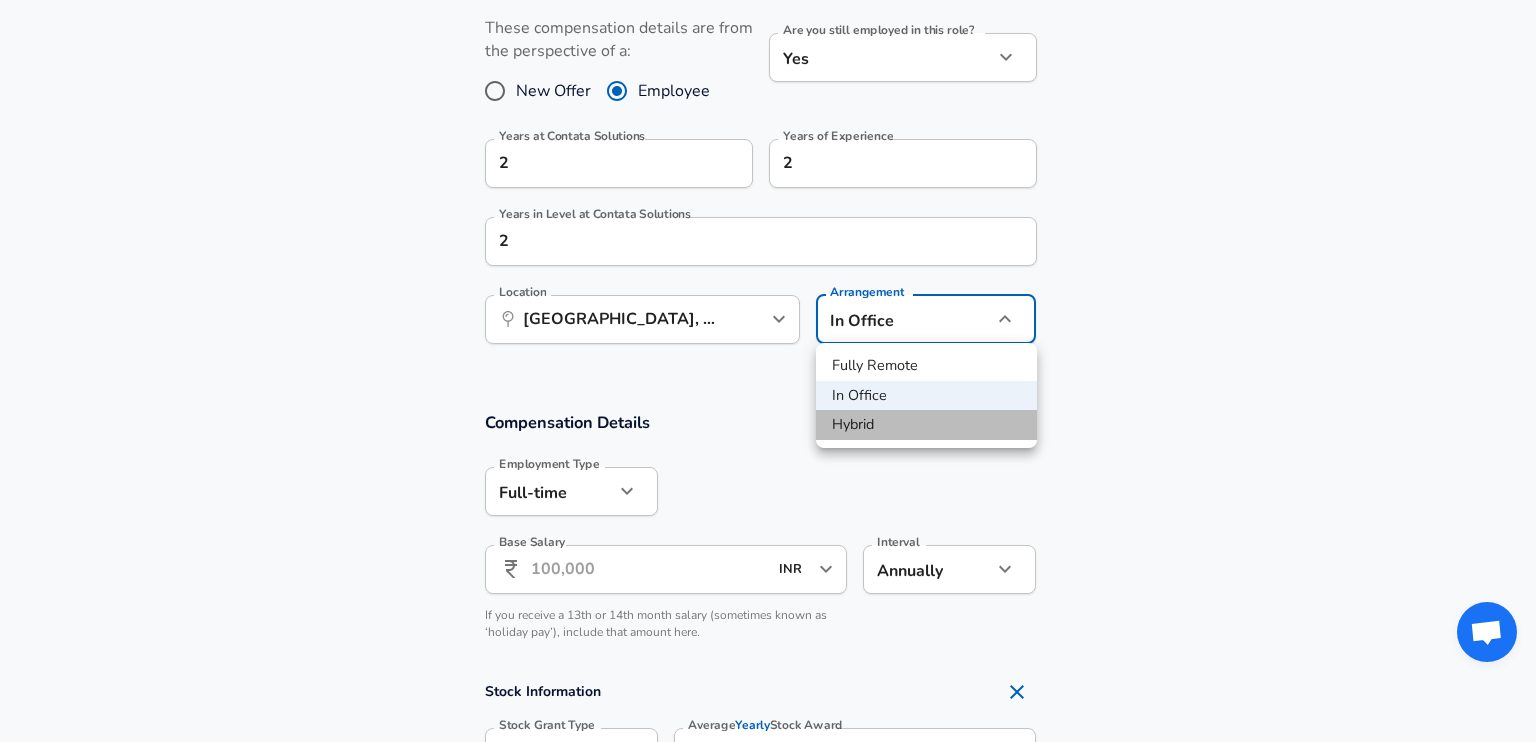 click on "Hybrid" at bounding box center (926, 425) 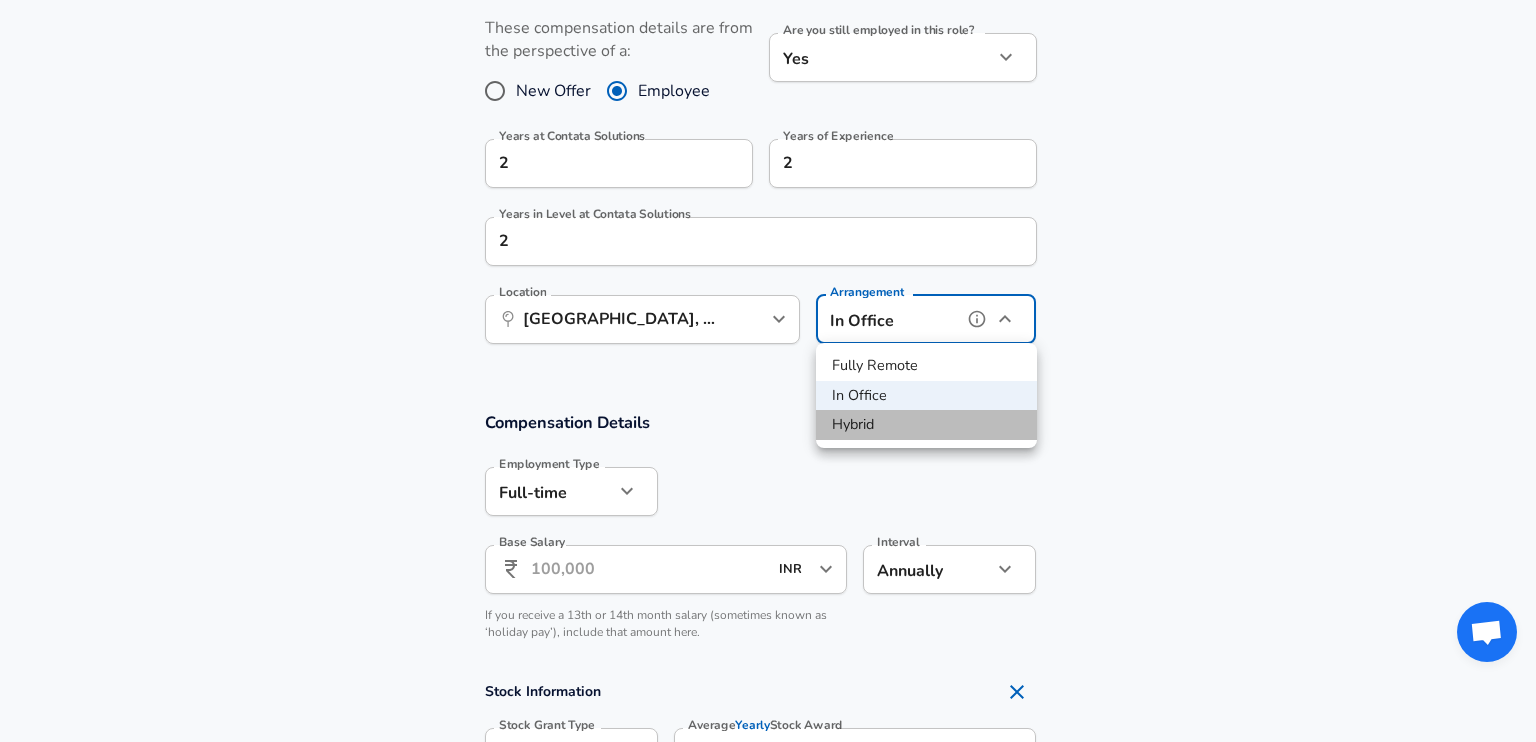 type on "hybrid" 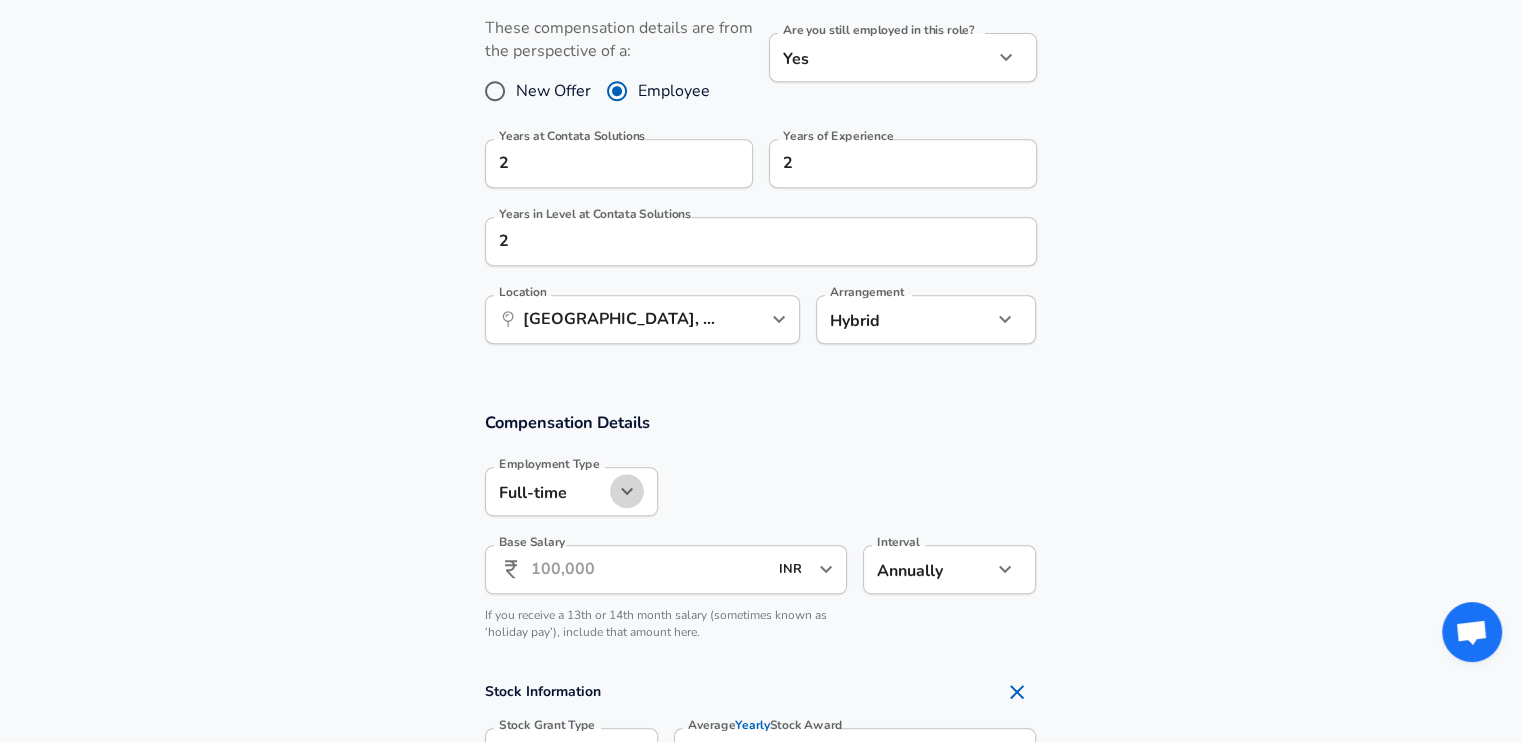 click 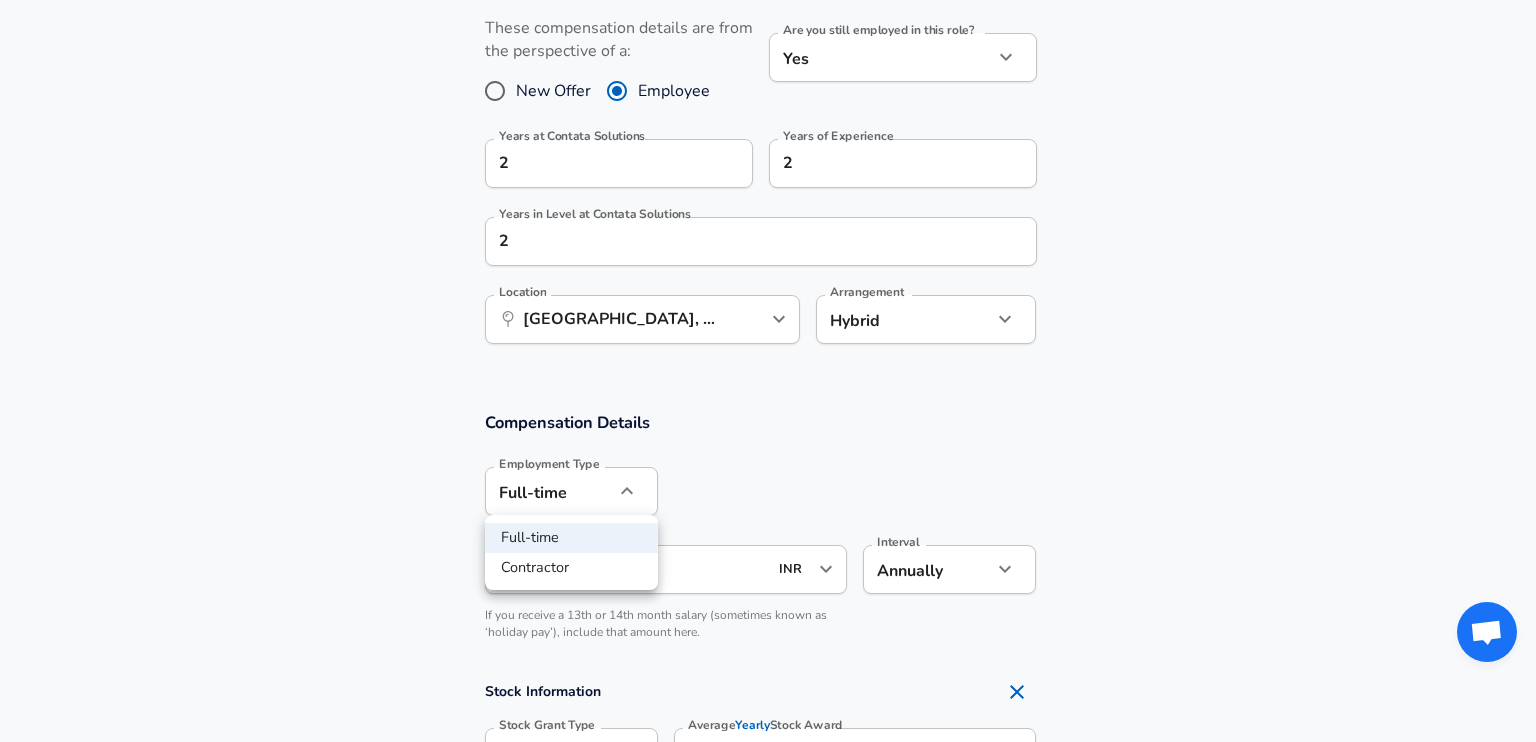 click at bounding box center [768, 371] 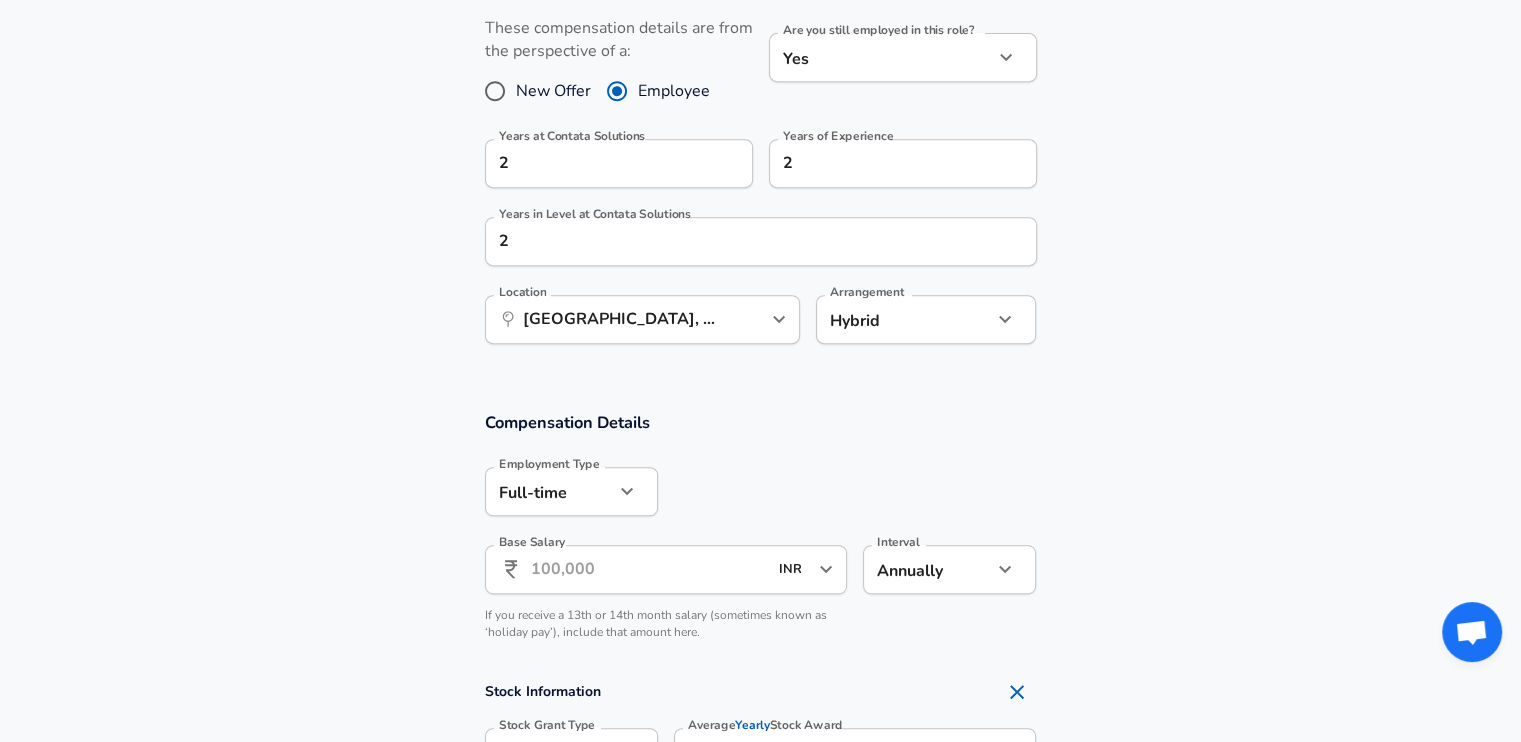 click on "Base Salary" at bounding box center [649, 569] 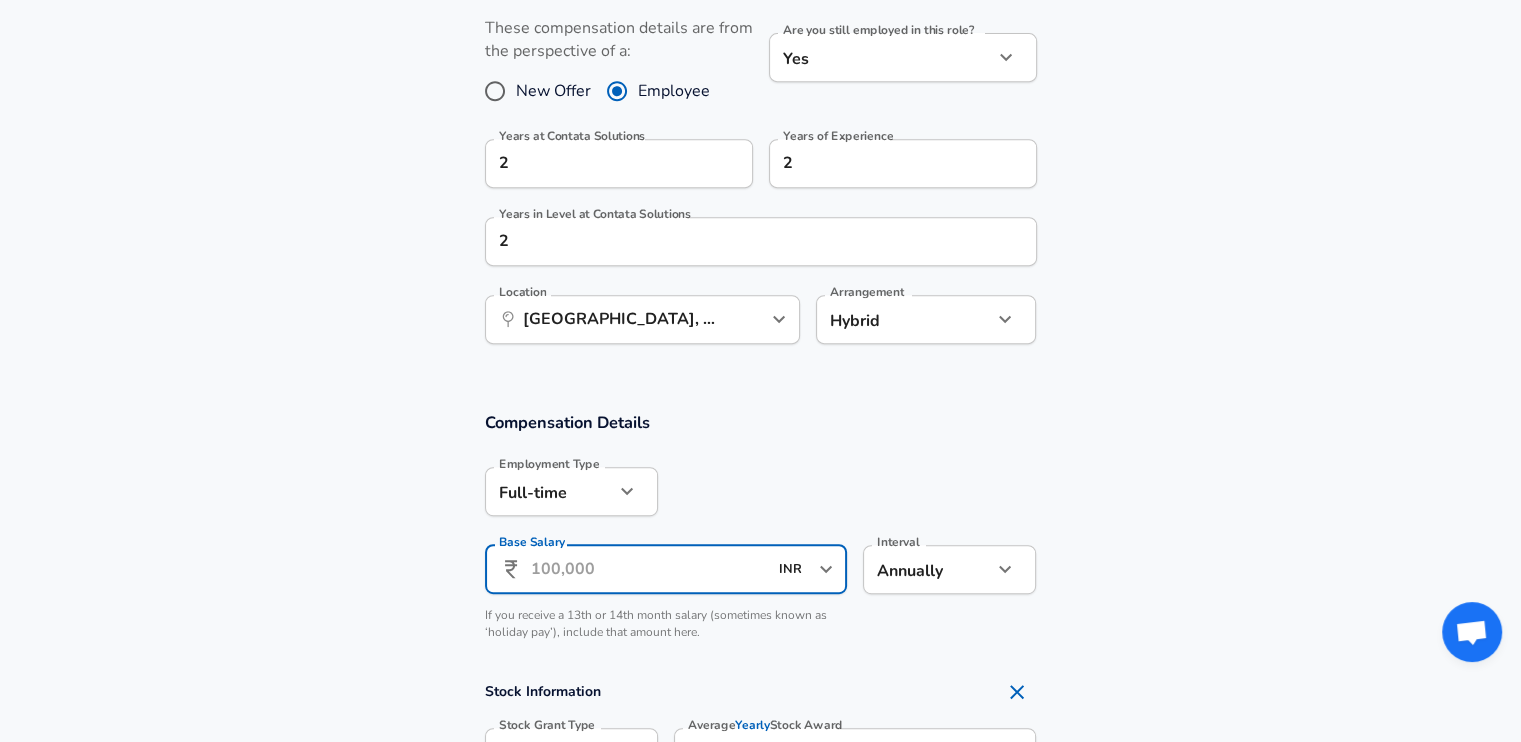 type on "1" 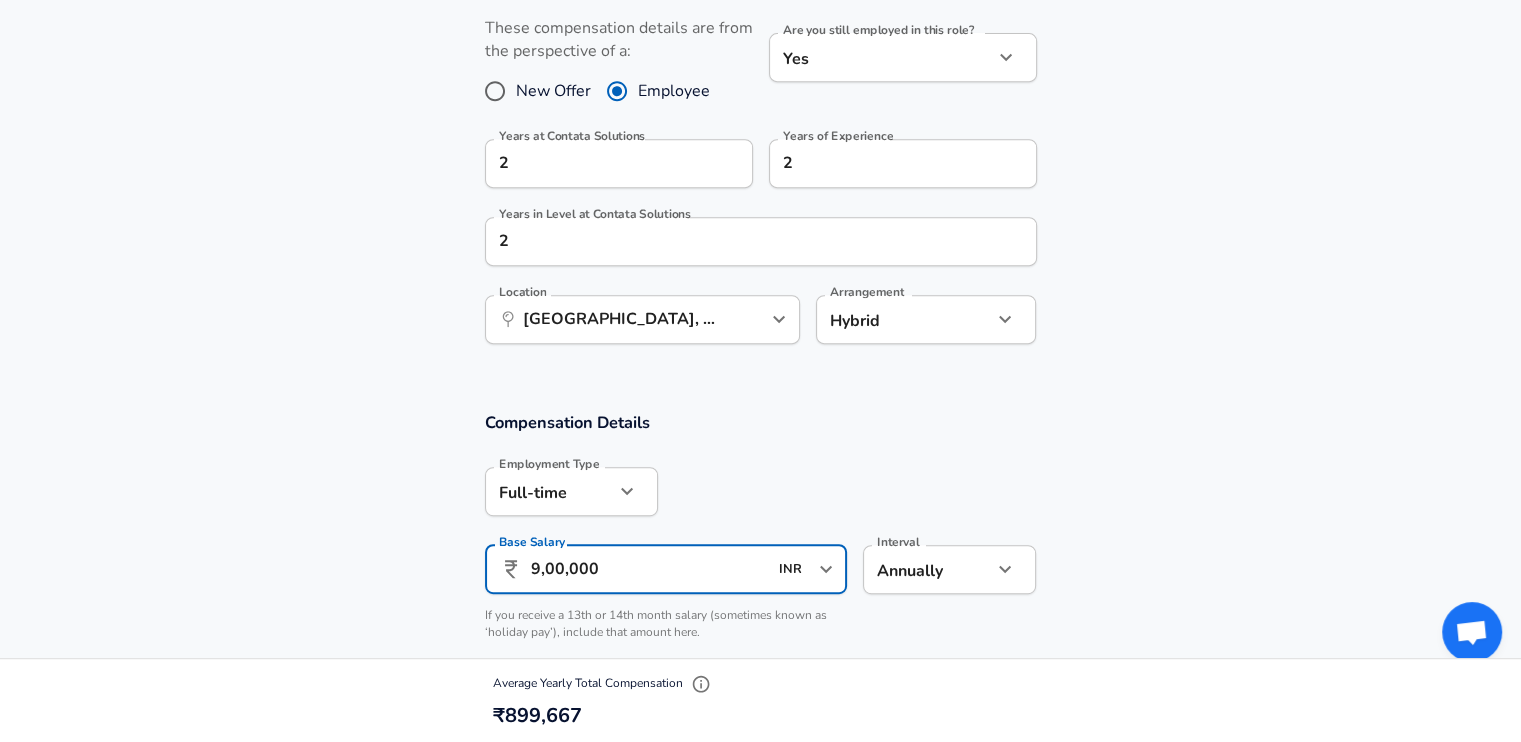 click on "Restart Add Your Salary Upload your offer letter   to verify your submission Enhance Privacy and Anonymity No Automatically hides specific fields until there are enough submissions to safely display the full details.   More Details Based on your submission and the data points that we have already collected, we will automatically hide and anonymize specific fields if there aren't enough data points to remain sufficiently anonymous. Company & Title Information   Enter the company you received your offer from Company Contata Solutions Company   Select the title that closest resembles your official title. This should be similar to the title that was present on your offer letter. Title Software Engineer Title Job Family Software Engineer Job Family   Select a Specialization that best fits your role. If you can't find one, select 'Other' to enter a custom specialization Select Specialization Web Development (Front-End) Web Development (Front-End) Select Specialization   Level L2 Level Work Experience and Location 2" at bounding box center [760, -529] 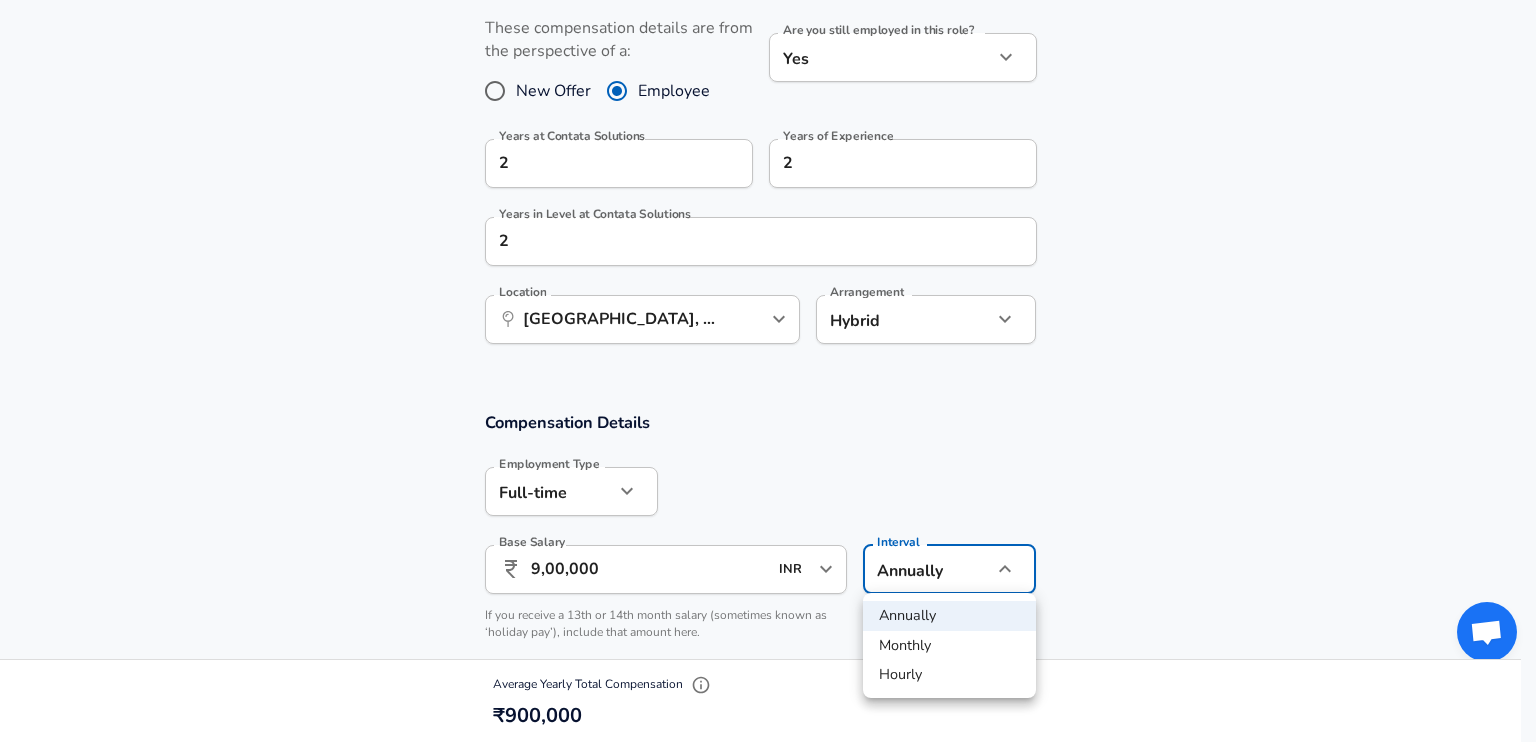 click at bounding box center [768, 371] 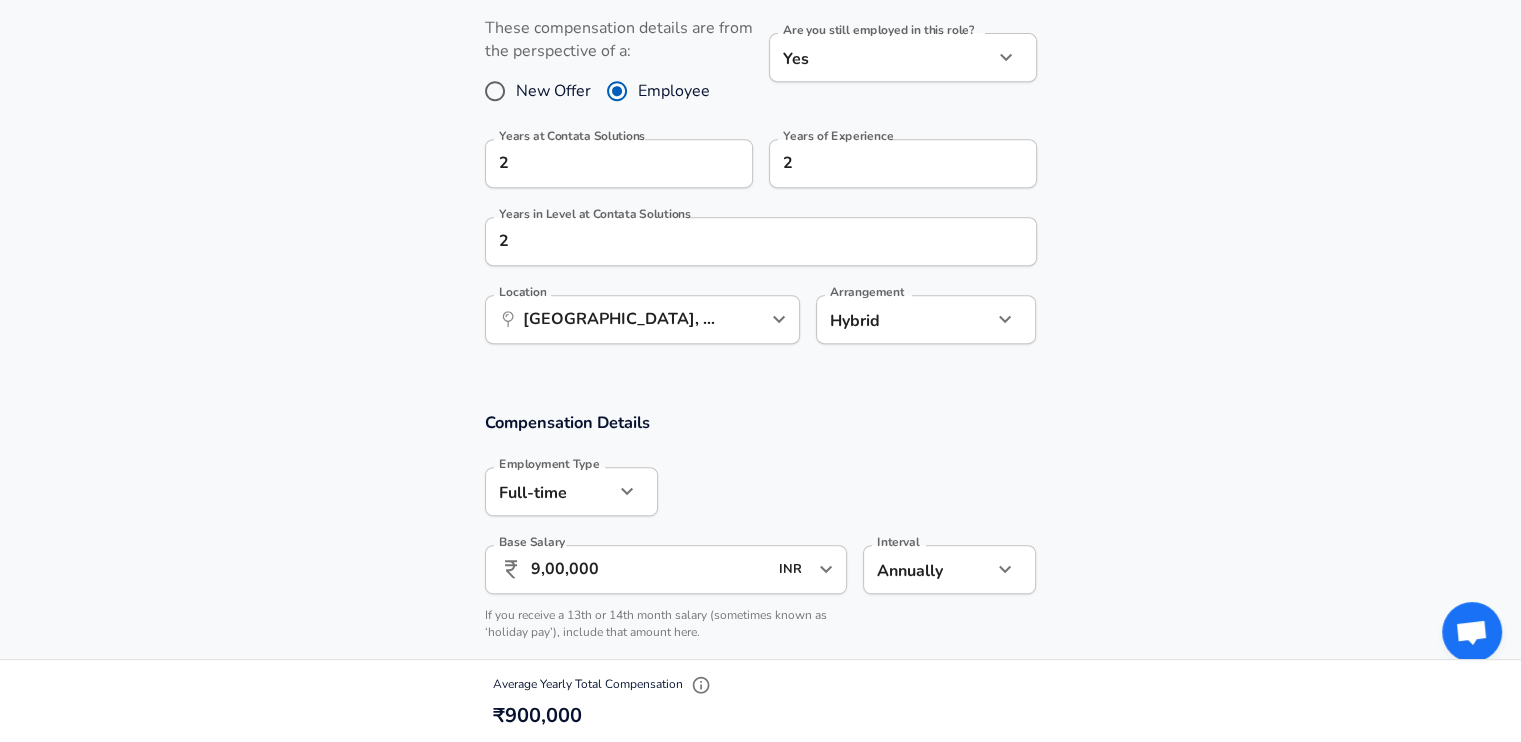 click on "9,00,000" at bounding box center (649, 569) 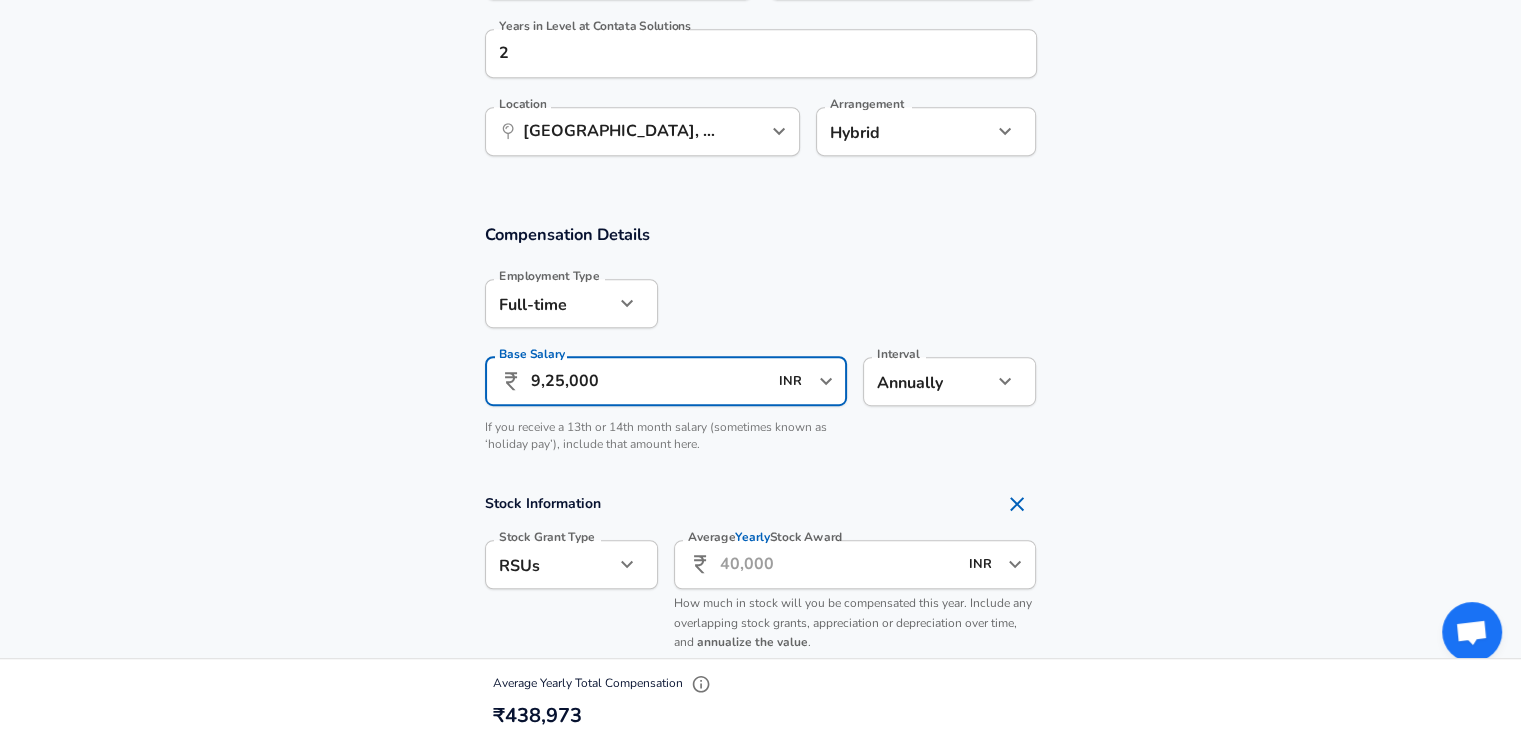 scroll, scrollTop: 1100, scrollLeft: 0, axis: vertical 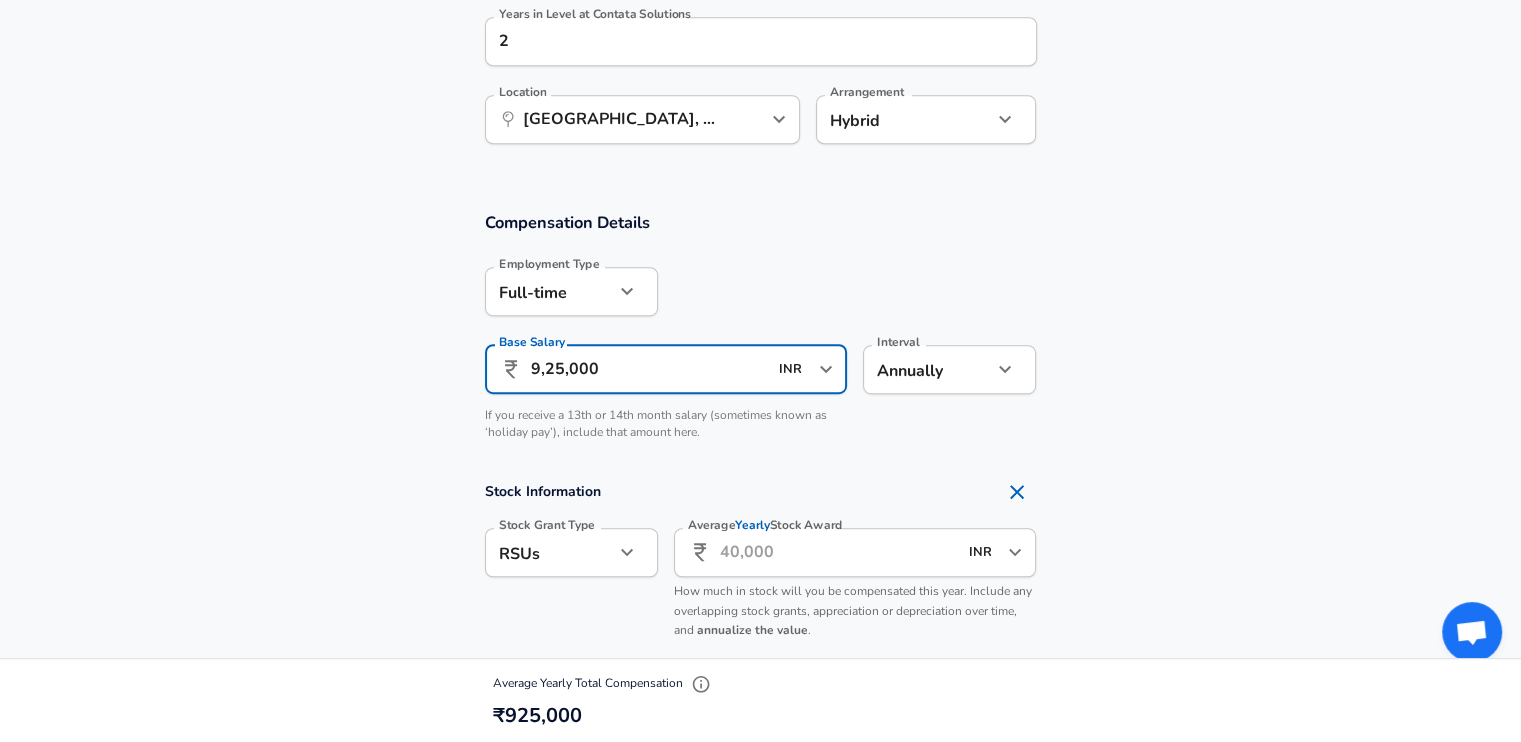 type on "9,25,000" 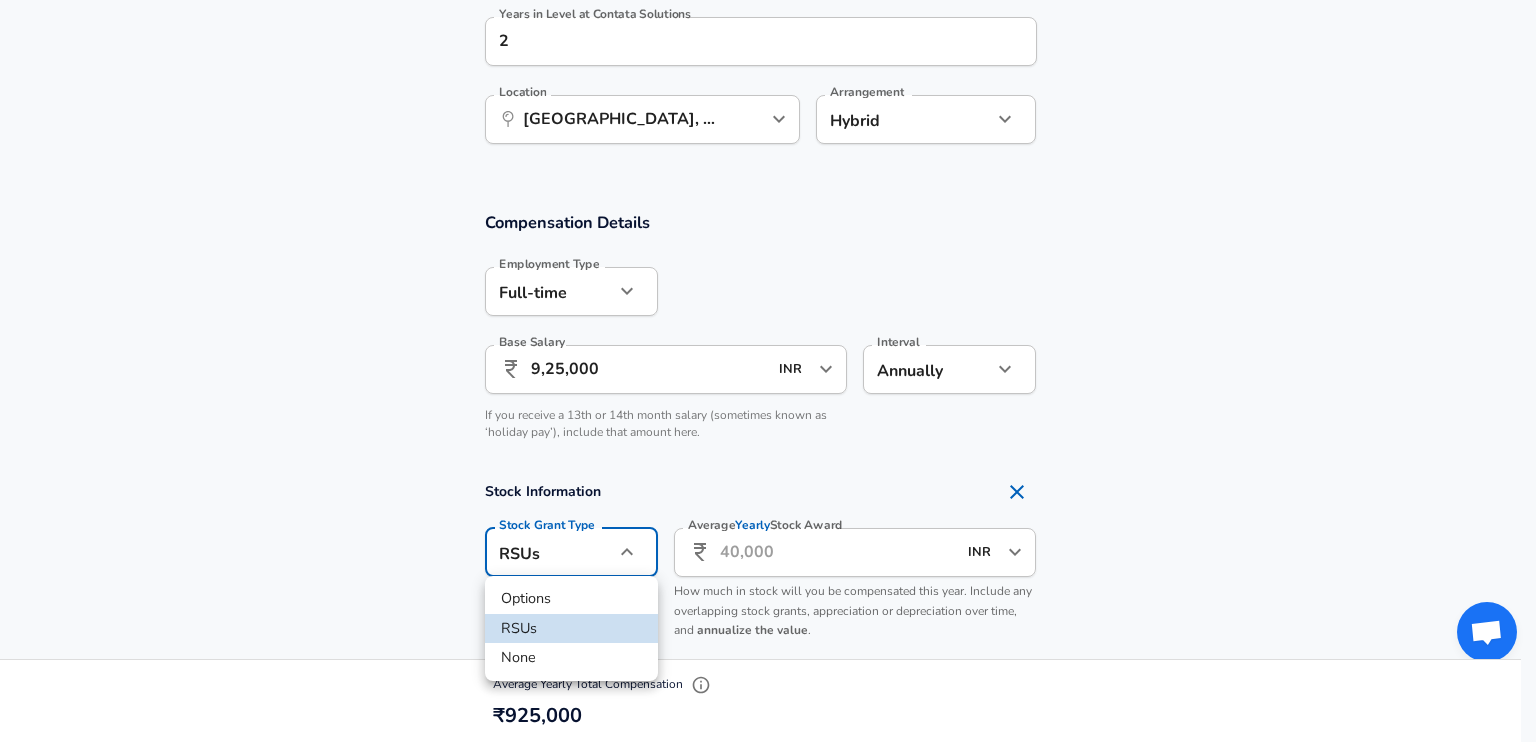 click on "Restart Add Your Salary Upload your offer letter   to verify your submission Enhance Privacy and Anonymity No Automatically hides specific fields until there are enough submissions to safely display the full details.   More Details Based on your submission and the data points that we have already collected, we will automatically hide and anonymize specific fields if there aren't enough data points to remain sufficiently anonymous. Company & Title Information   Enter the company you received your offer from Company Contata Solutions Company   Select the title that closest resembles your official title. This should be similar to the title that was present on your offer letter. Title Software Engineer Title Job Family Software Engineer Job Family   Select a Specialization that best fits your role. If you can't find one, select 'Other' to enter a custom specialization Select Specialization Web Development (Front-End) Web Development (Front-End) Select Specialization   Level L2 Level Work Experience and Location 2" at bounding box center [768, -729] 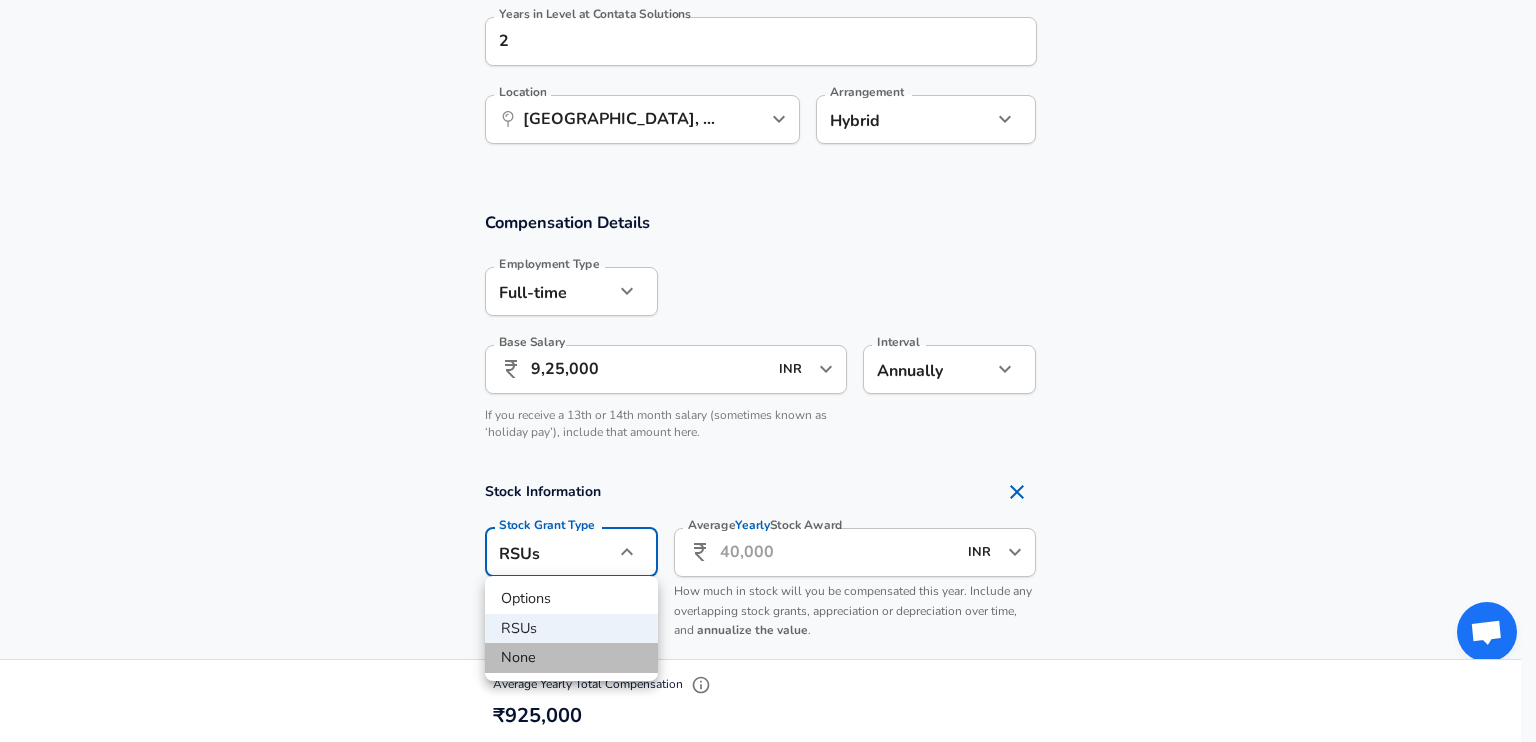 click on "None" at bounding box center (571, 658) 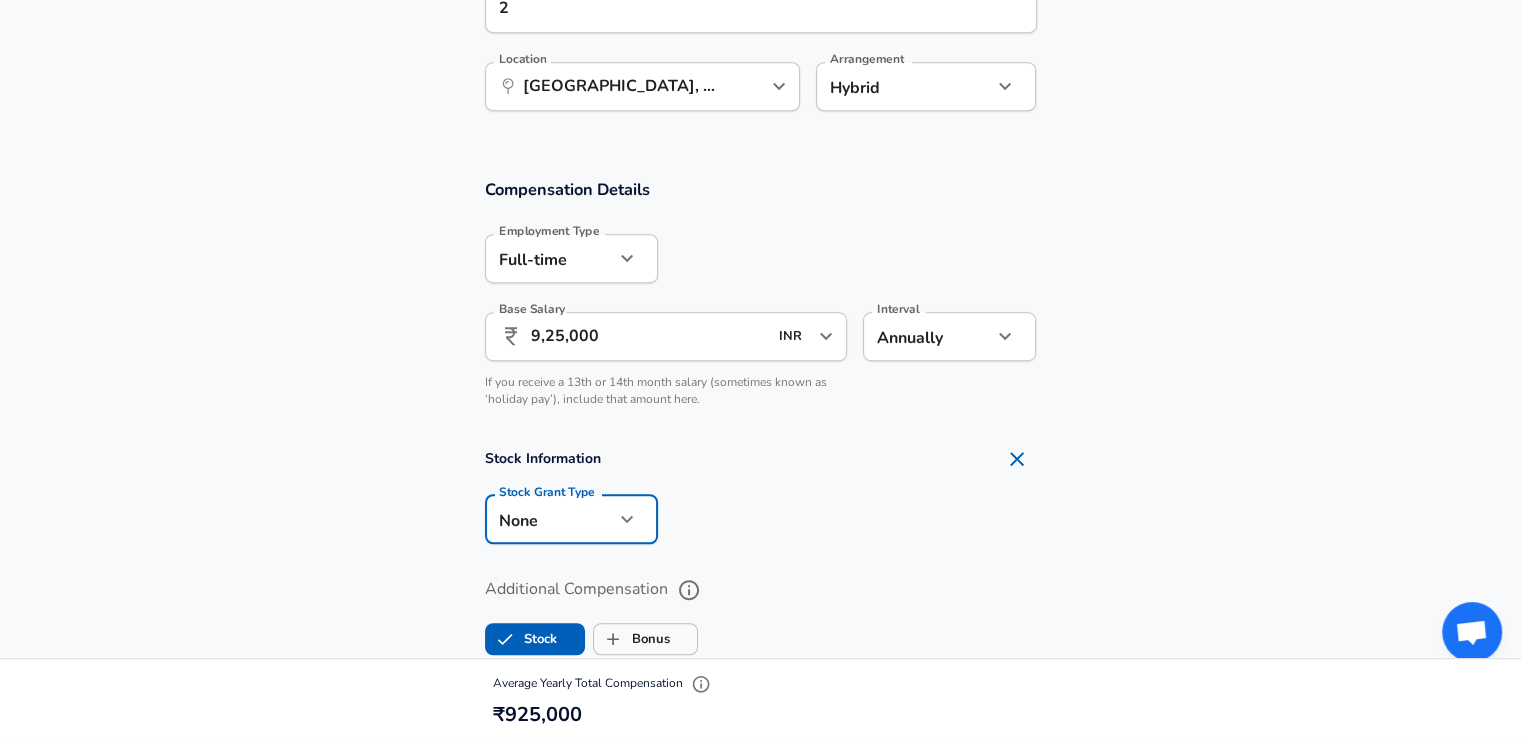 scroll, scrollTop: 1400, scrollLeft: 0, axis: vertical 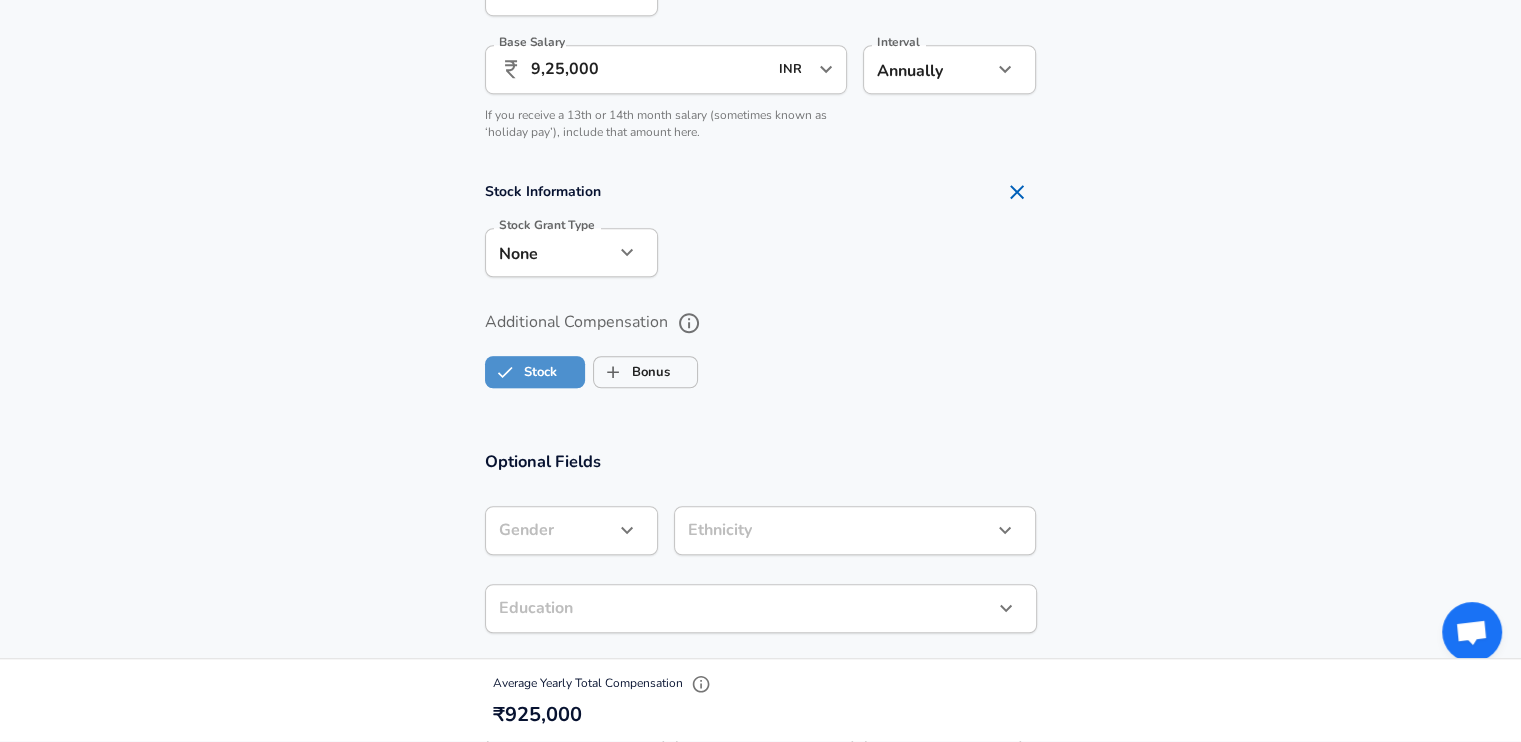 click on "Stock" at bounding box center [521, 372] 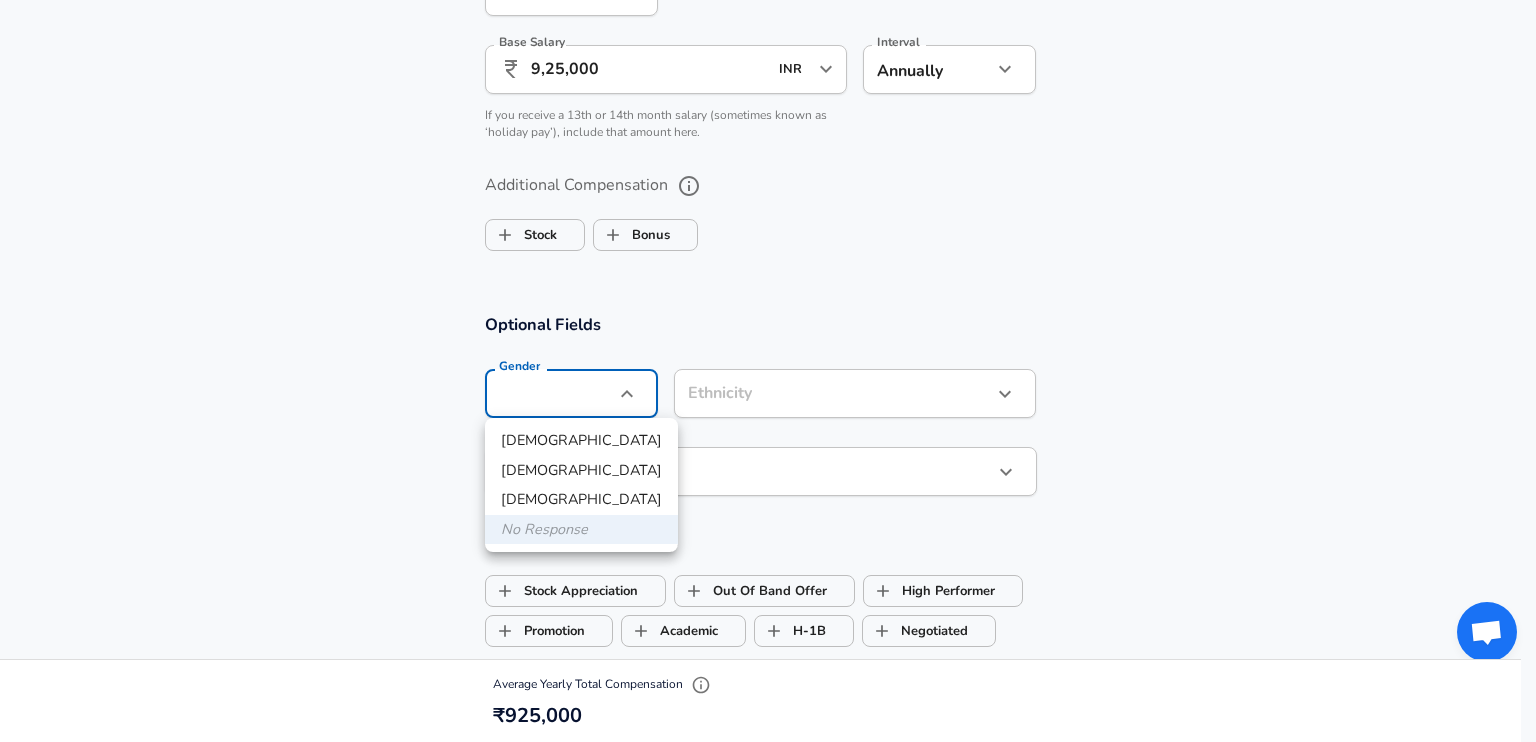 click on "Restart Add Your Salary Upload your offer letter   to verify your submission Enhance Privacy and Anonymity No Automatically hides specific fields until there are enough submissions to safely display the full details.   More Details Based on your submission and the data points that we have already collected, we will automatically hide and anonymize specific fields if there aren't enough data points to remain sufficiently anonymous. Company & Title Information   Enter the company you received your offer from Company Contata Solutions Company   Select the title that closest resembles your official title. This should be similar to the title that was present on your offer letter. Title Software Engineer Title Job Family Software Engineer Job Family   Select a Specialization that best fits your role. If you can't find one, select 'Other' to enter a custom specialization Select Specialization Web Development (Front-End) Web Development (Front-End) Select Specialization   Level L2 Level Work Experience and Location 2" at bounding box center [768, -1029] 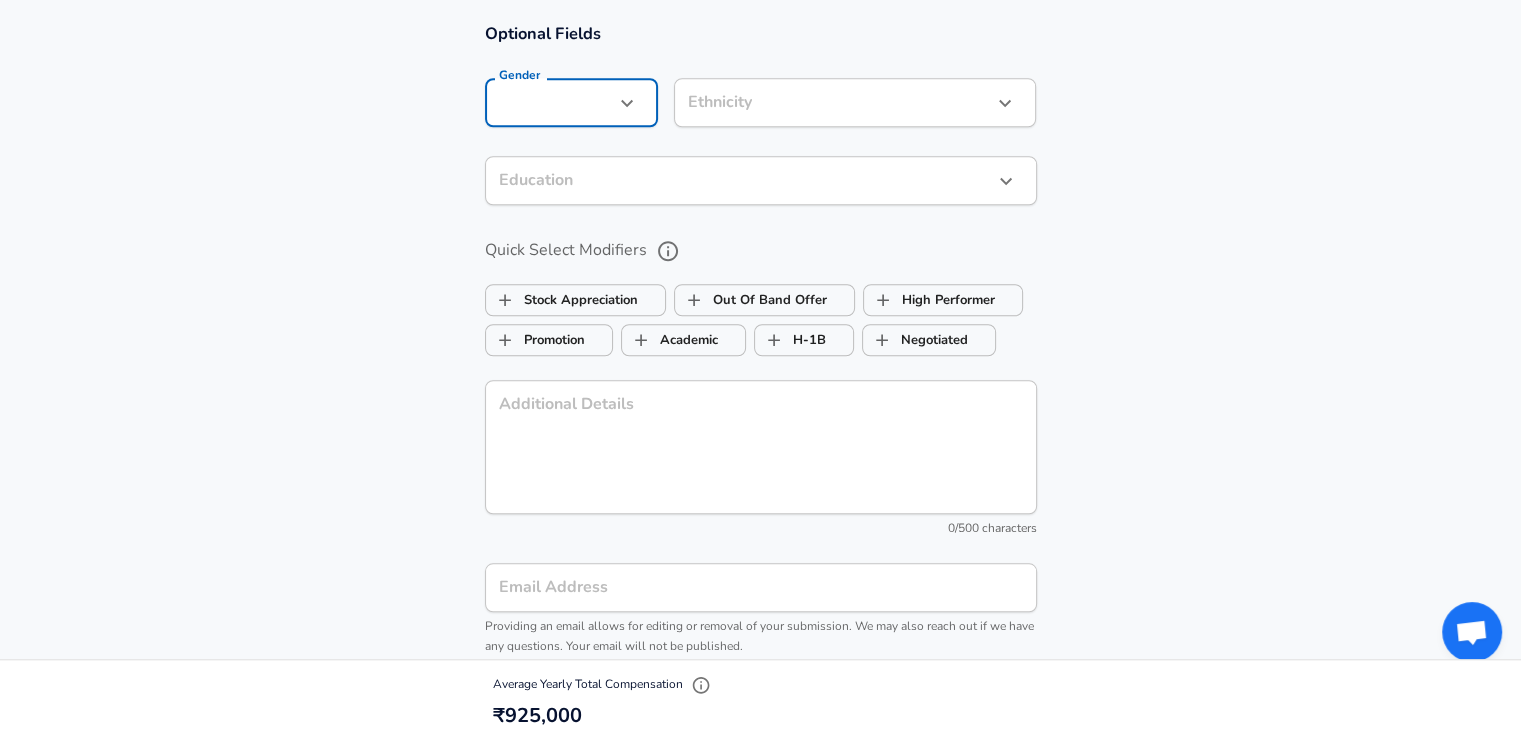 scroll, scrollTop: 1900, scrollLeft: 0, axis: vertical 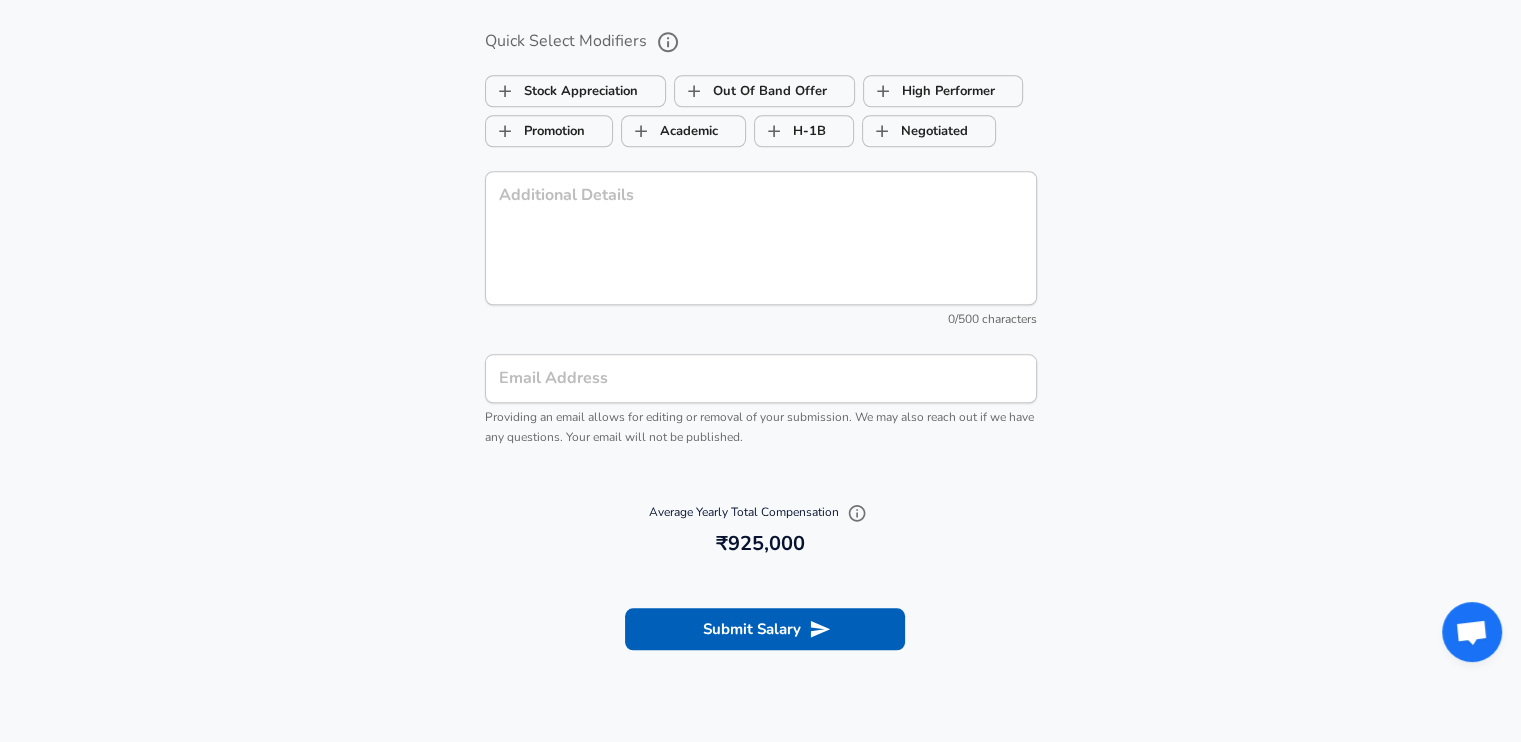 click on "Email Address" at bounding box center (761, 378) 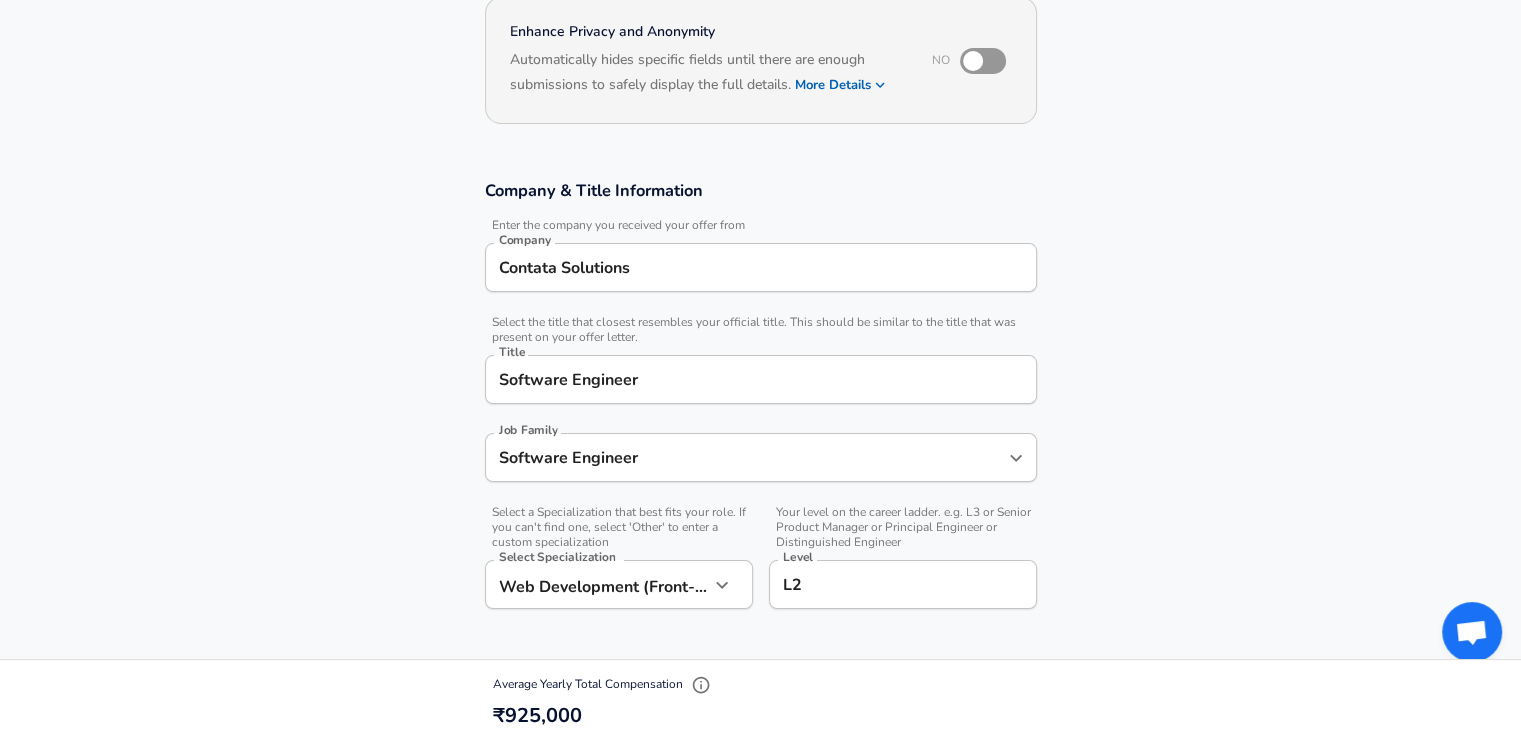 scroll, scrollTop: 0, scrollLeft: 0, axis: both 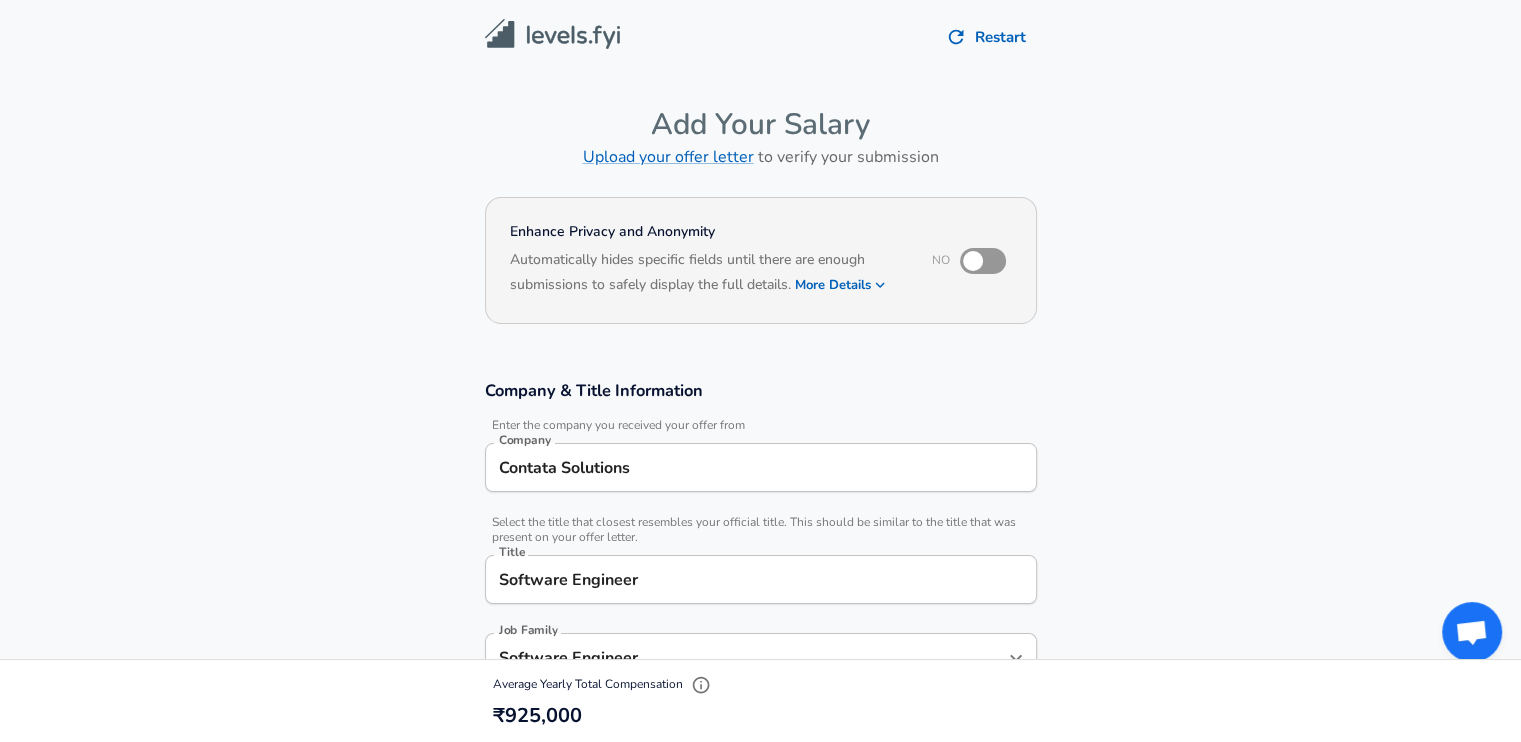 click at bounding box center (973, 261) 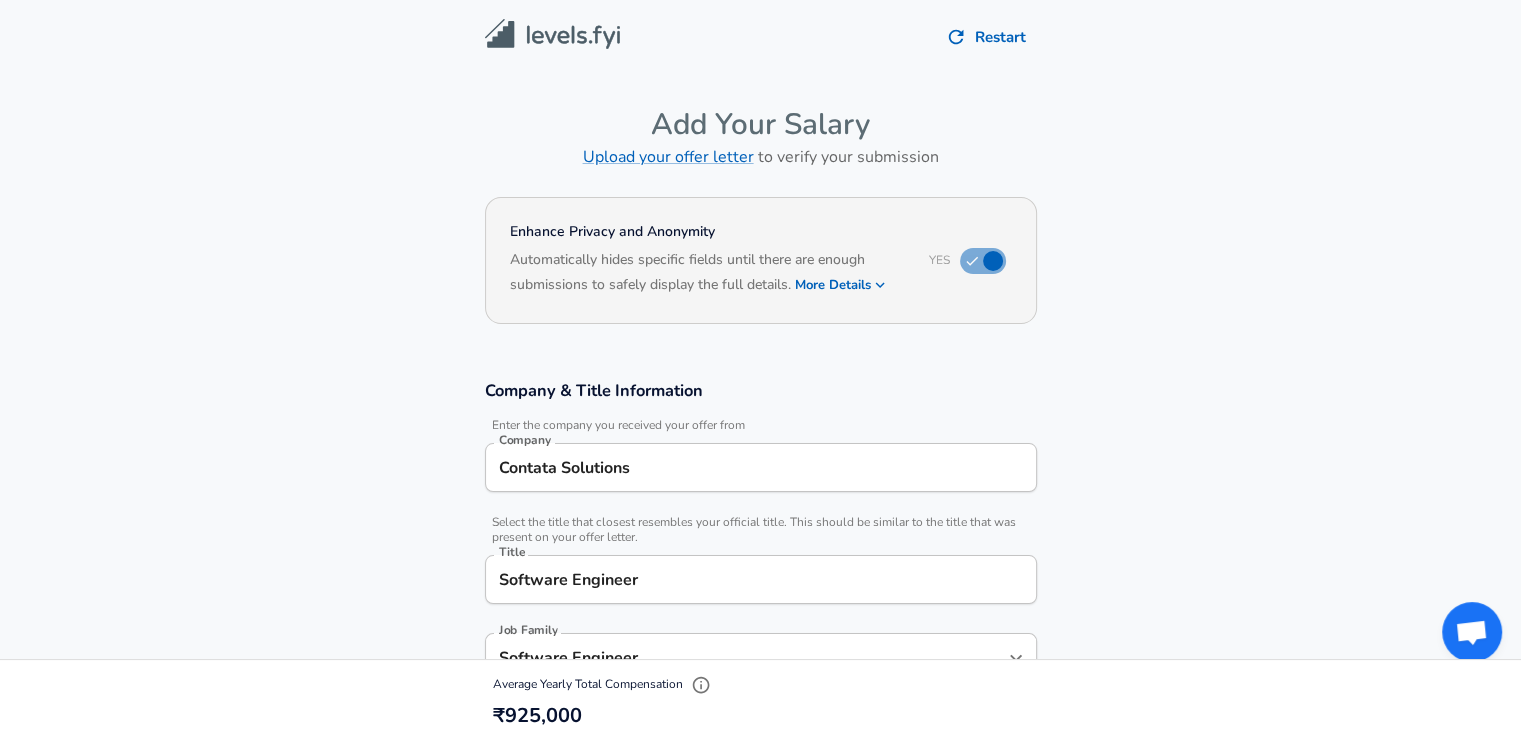 click on "More Details" at bounding box center (841, 285) 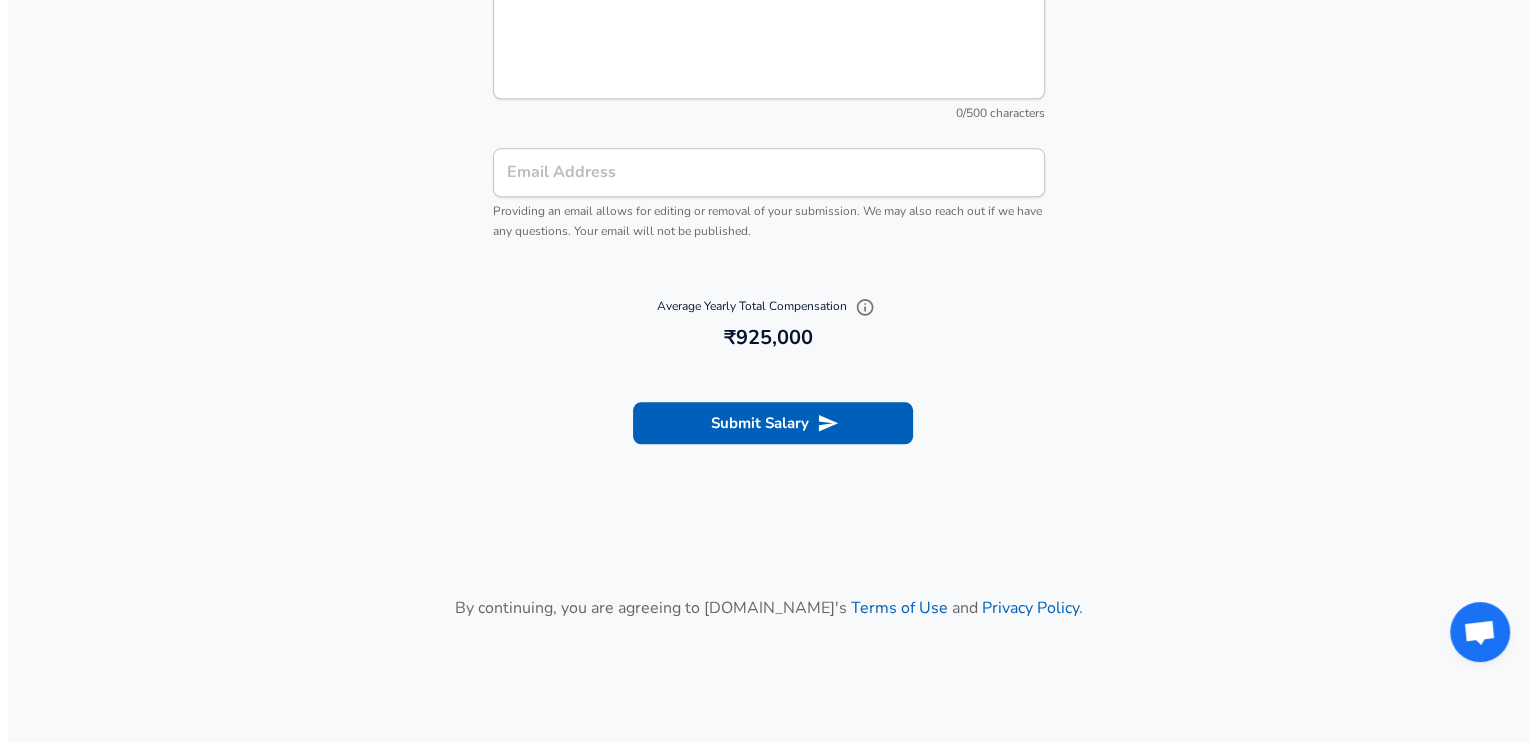 scroll, scrollTop: 2322, scrollLeft: 0, axis: vertical 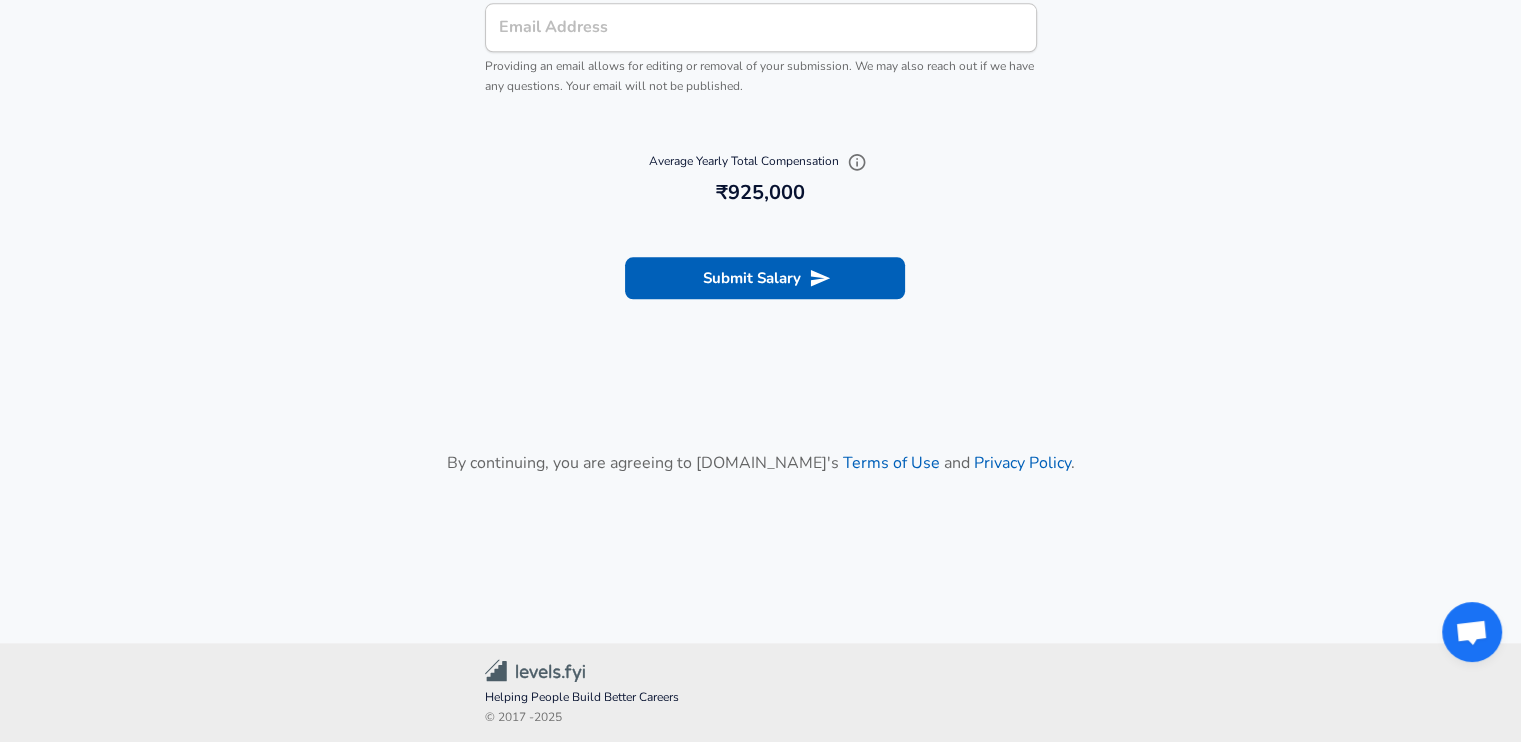 click on "Submit Salary" at bounding box center [765, 278] 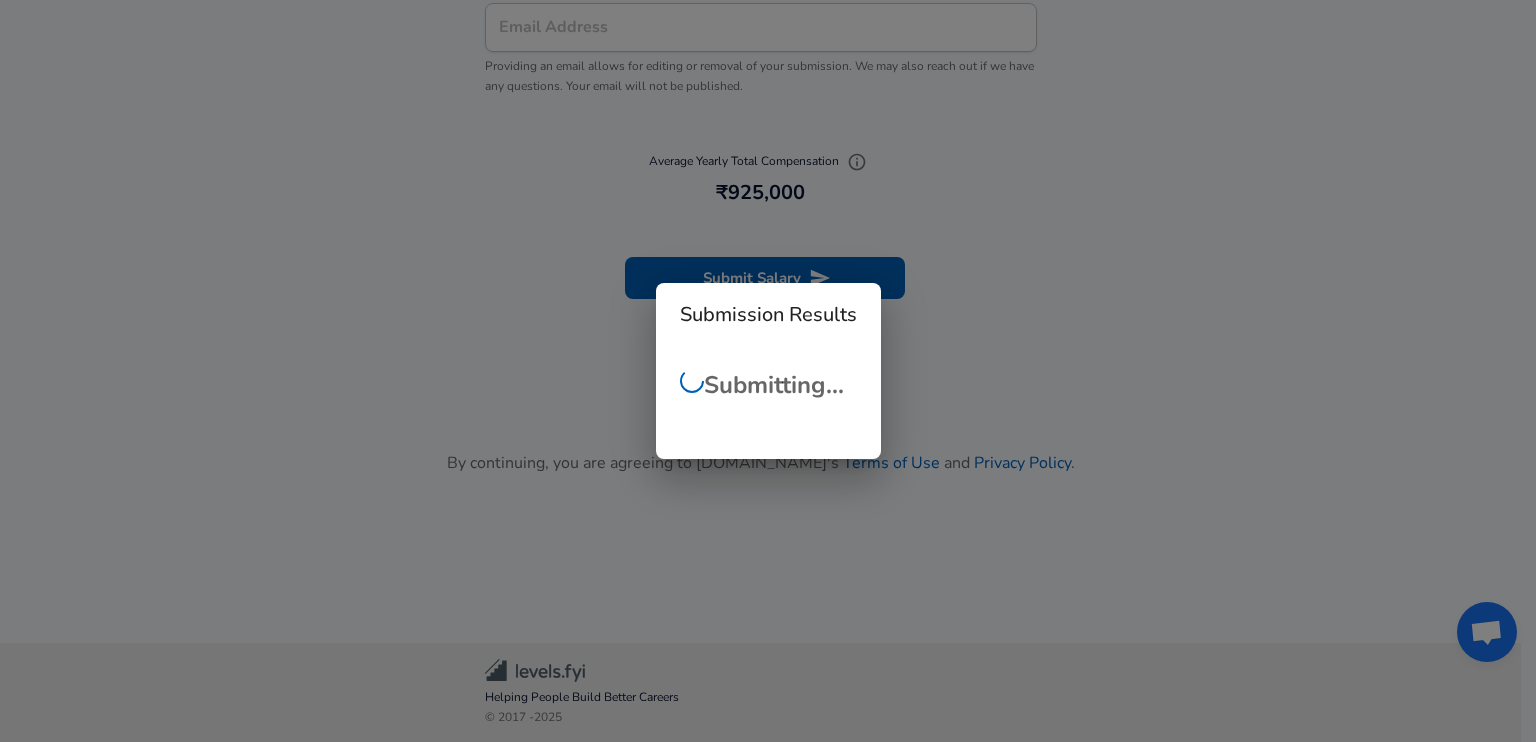 checkbox on "false" 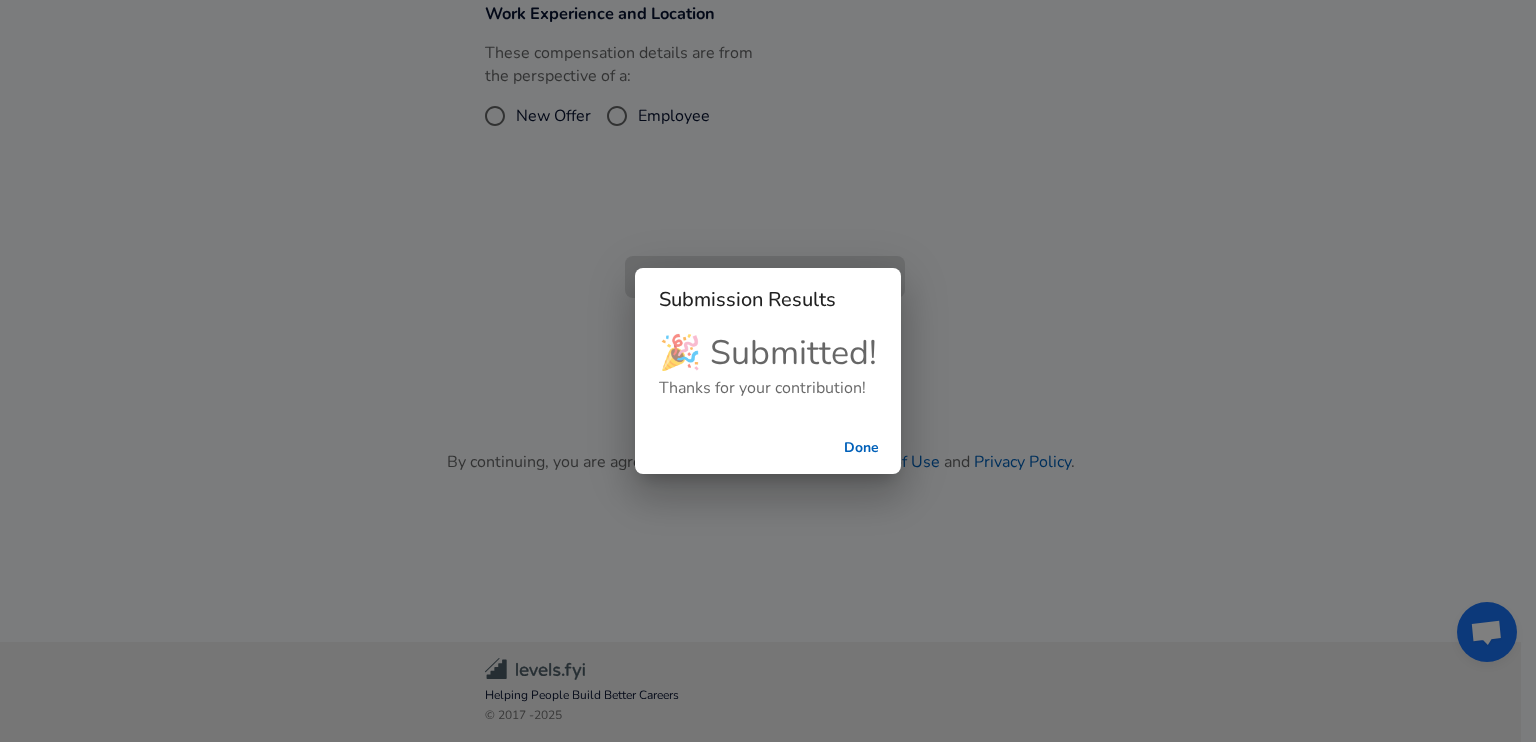 scroll, scrollTop: 852, scrollLeft: 0, axis: vertical 